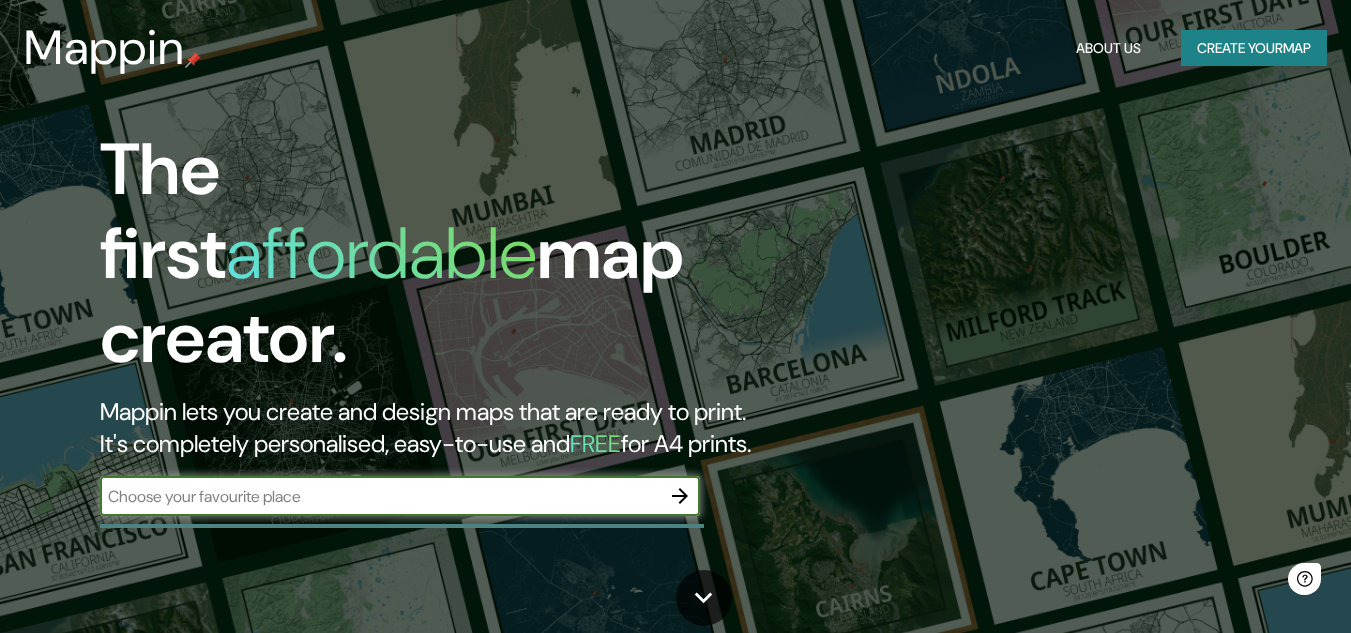scroll, scrollTop: 0, scrollLeft: 0, axis: both 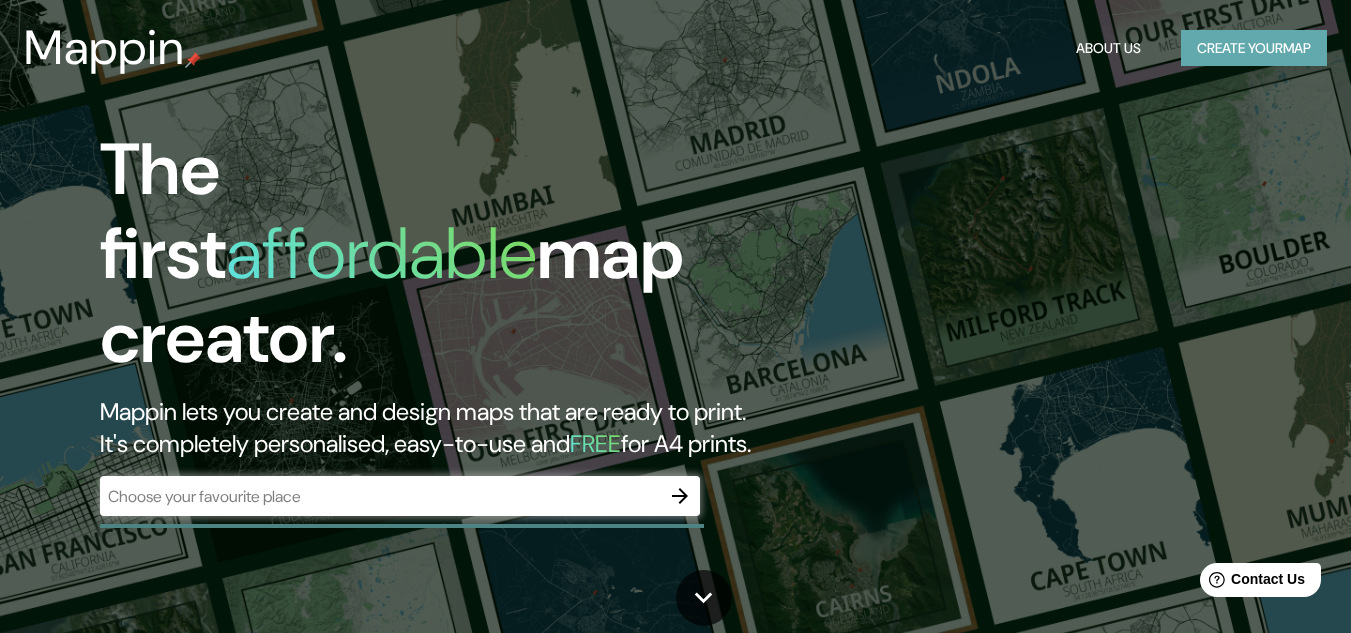 click on "Create your   map" at bounding box center (1254, 48) 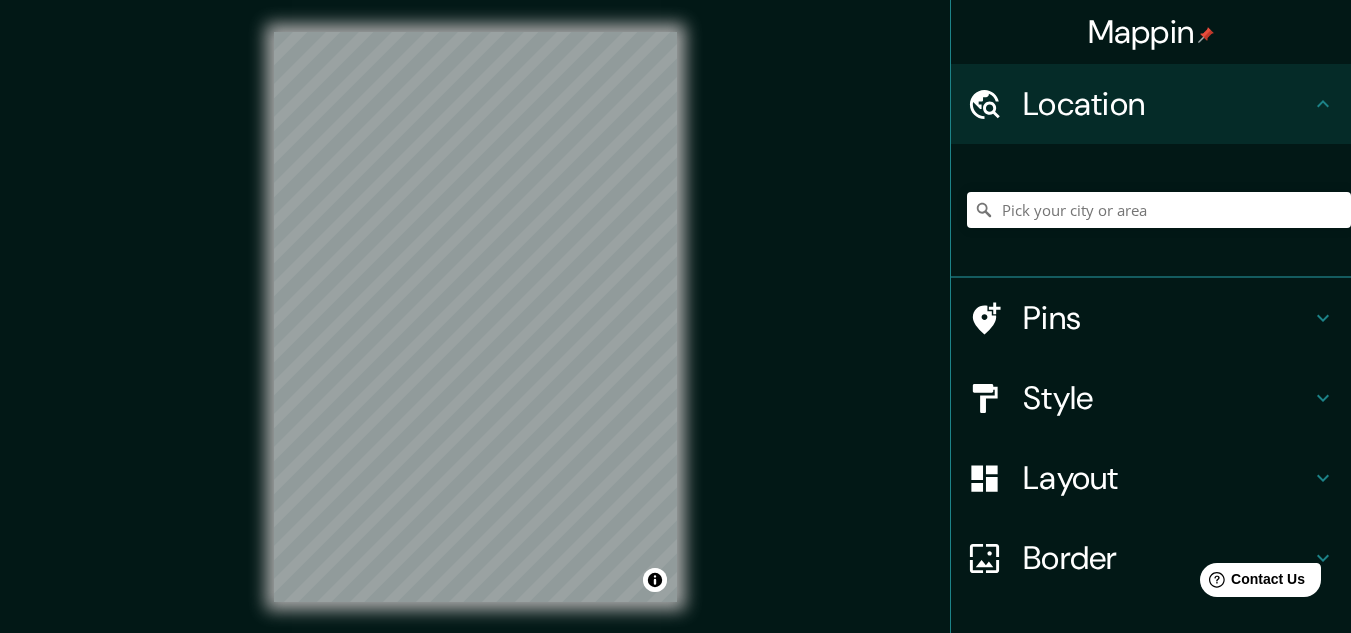click on "Location" at bounding box center (1167, 104) 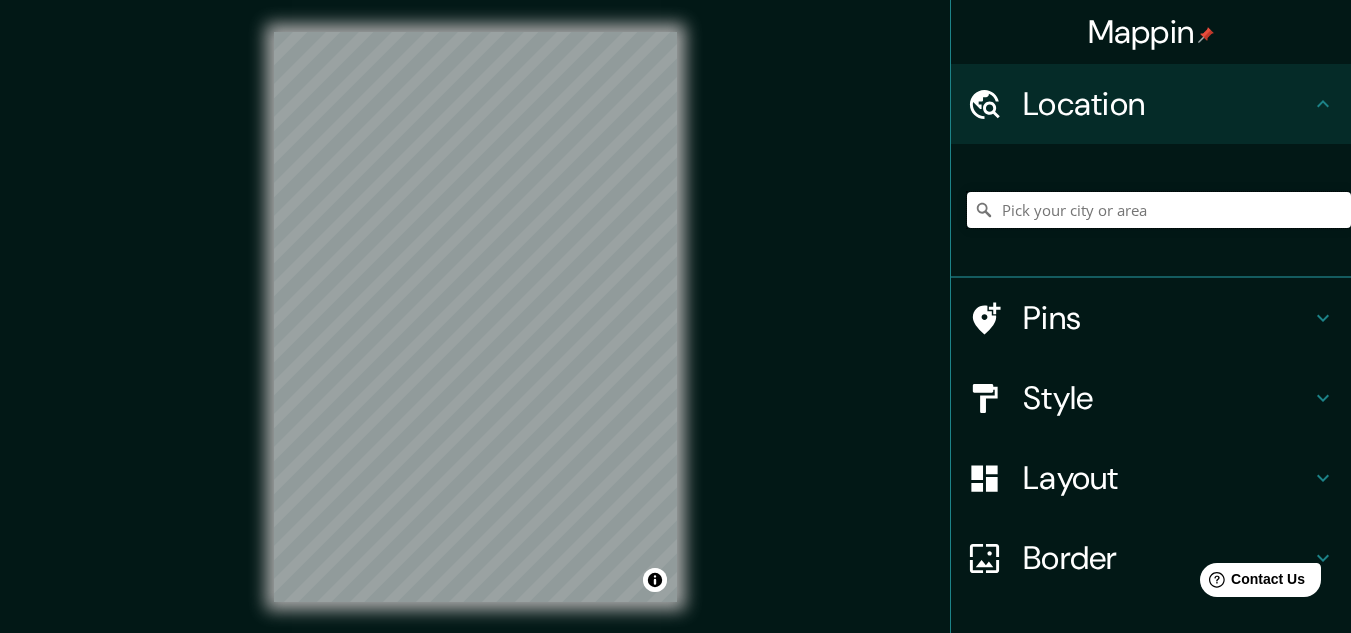 click at bounding box center (1159, 210) 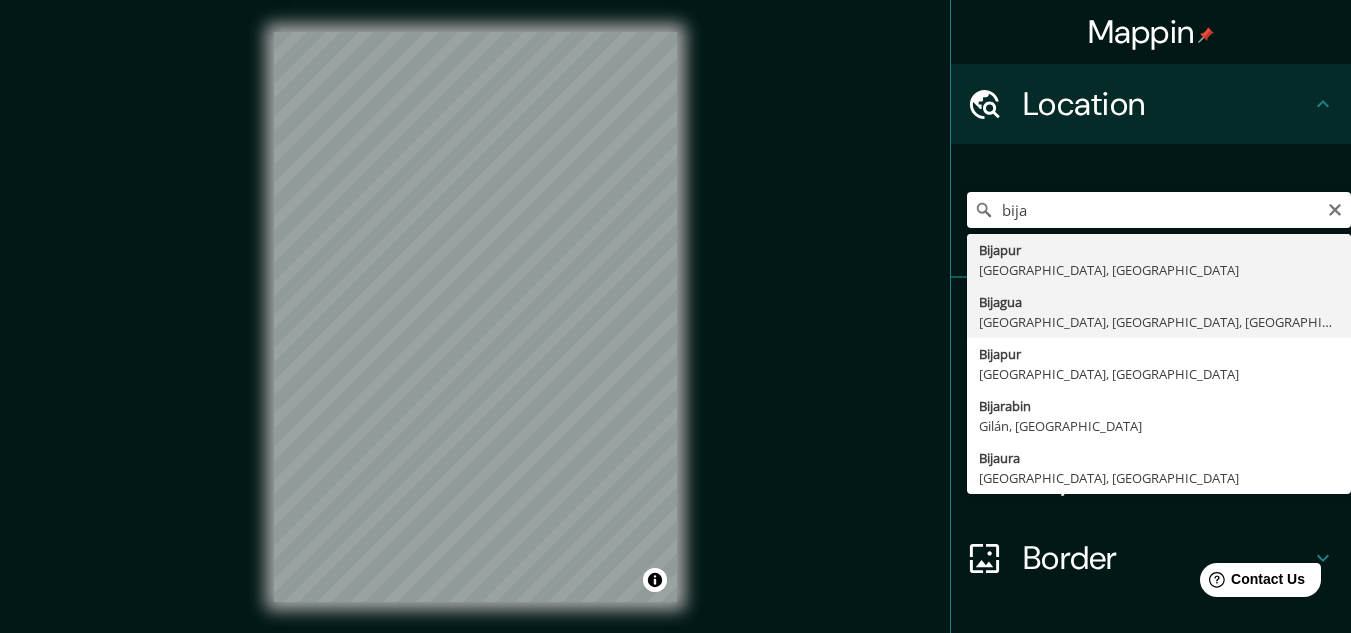 type on "Bijagua, [GEOGRAPHIC_DATA], [GEOGRAPHIC_DATA], [GEOGRAPHIC_DATA]" 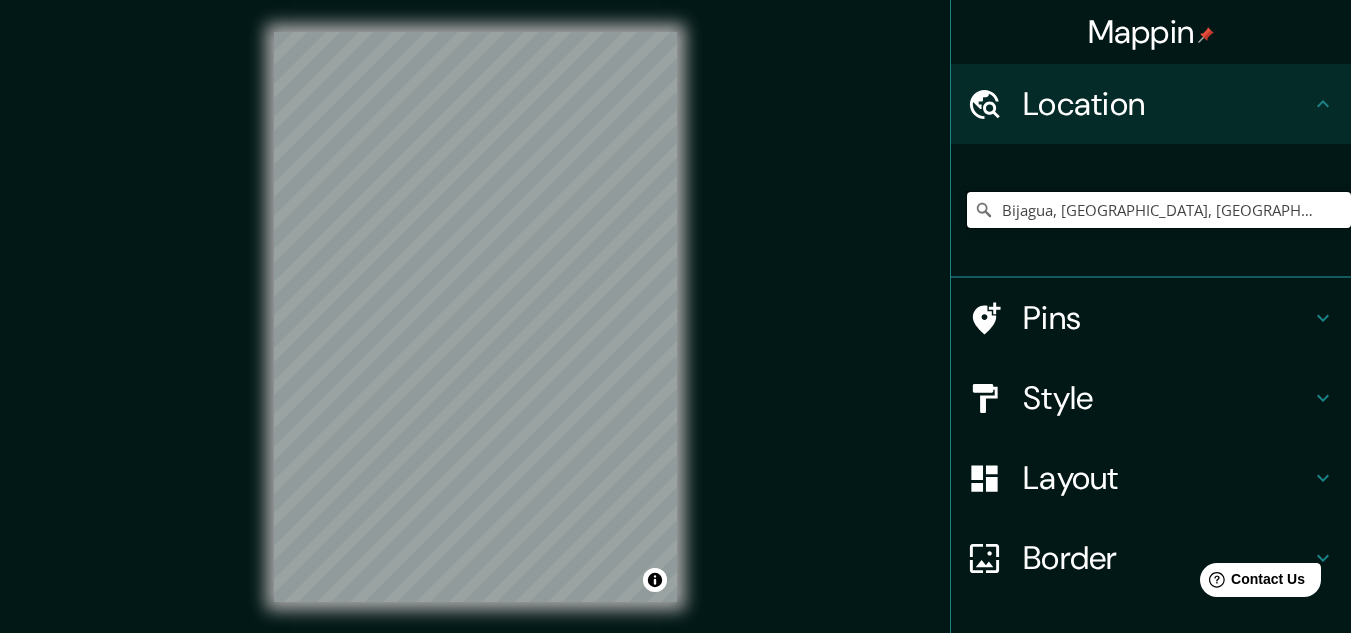 scroll, scrollTop: 0, scrollLeft: 0, axis: both 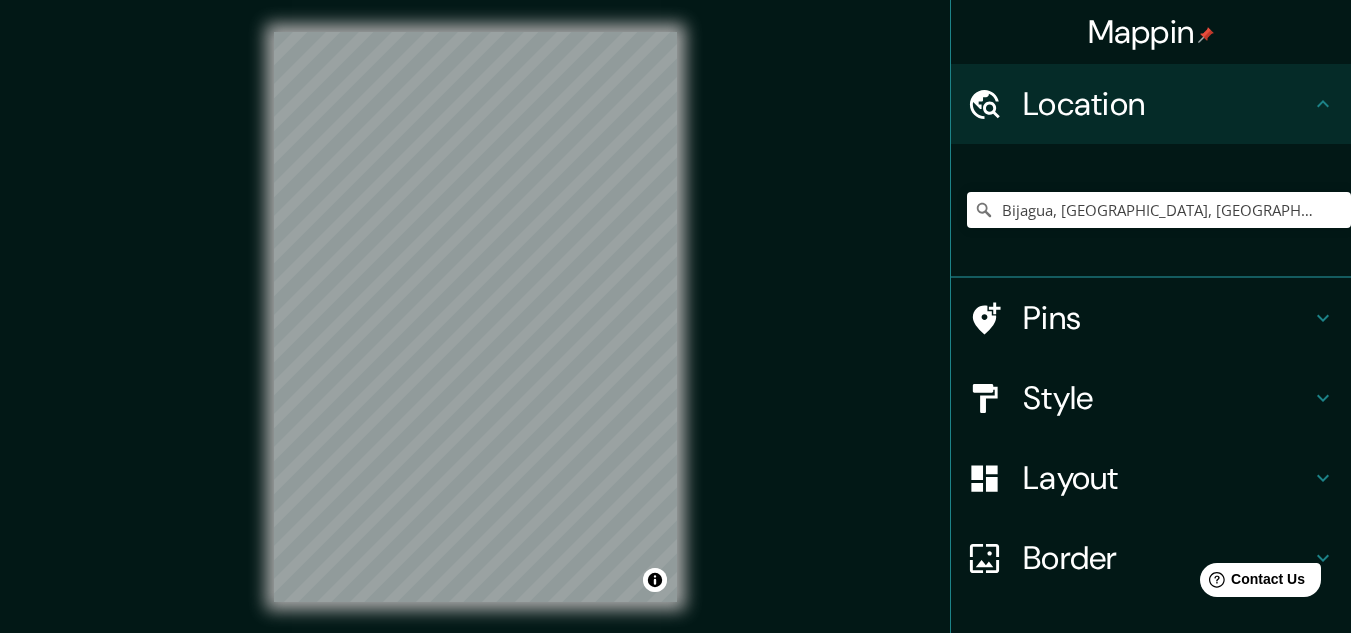 click on "Pins" at bounding box center (1167, 318) 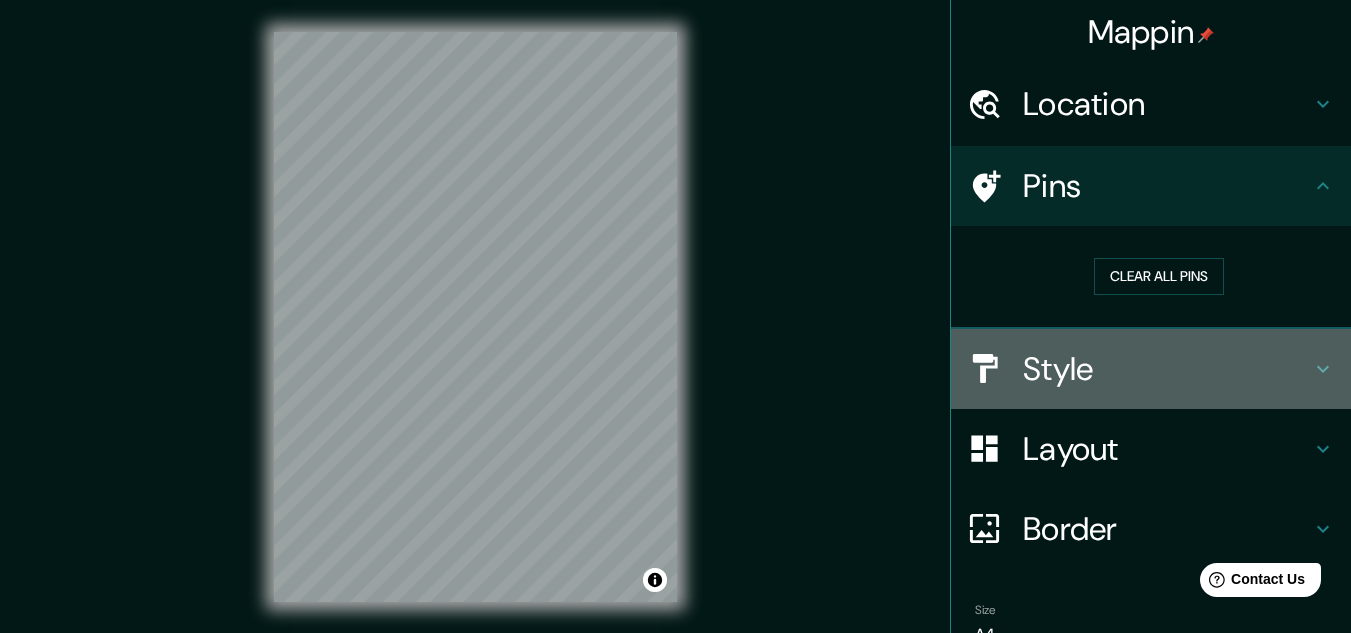 click on "Style" at bounding box center (1167, 369) 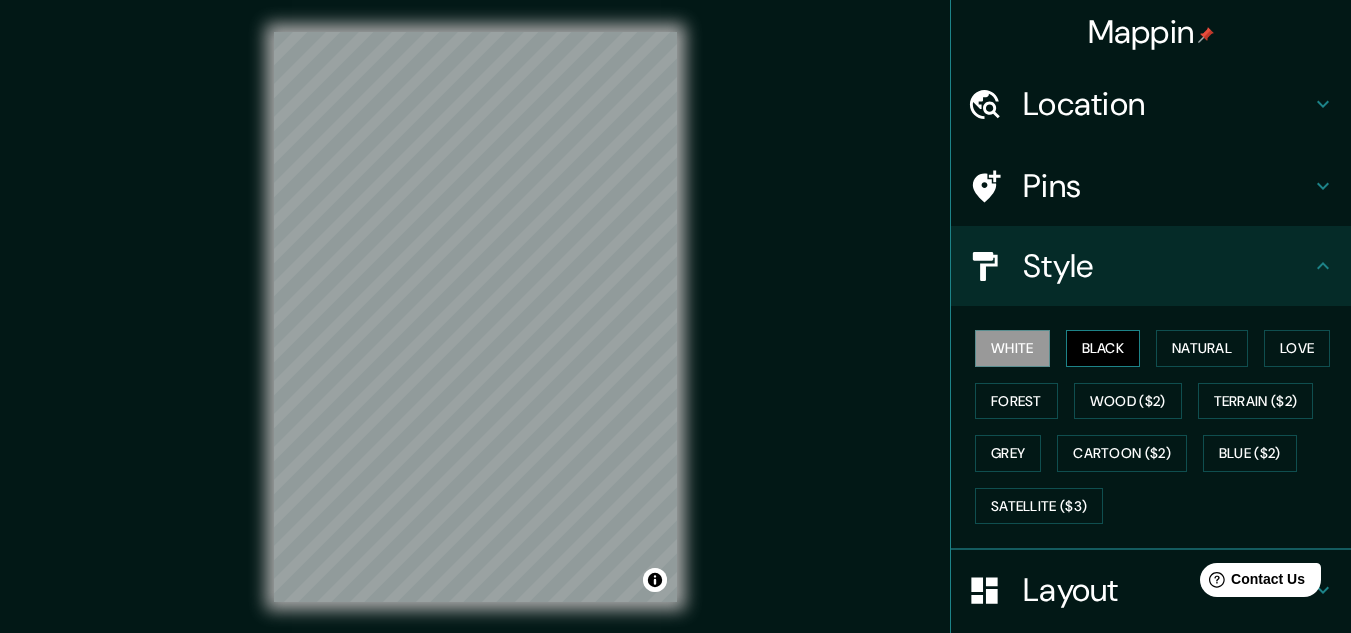 click on "Location Bijagua, Upala, Provincia de Alajuela, Costa Rica Pins Style White Black Natural Love Forest Wood ($2) Terrain ($2) Grey Cartoon ($2) Blue ($2) Satellite ($3) Layout Border Choose a border.  Hint : you can make layers of the frame opaque to create some cool effects. None Simple Transparent Fancy Size A4 single Create your map" at bounding box center [1151, 470] 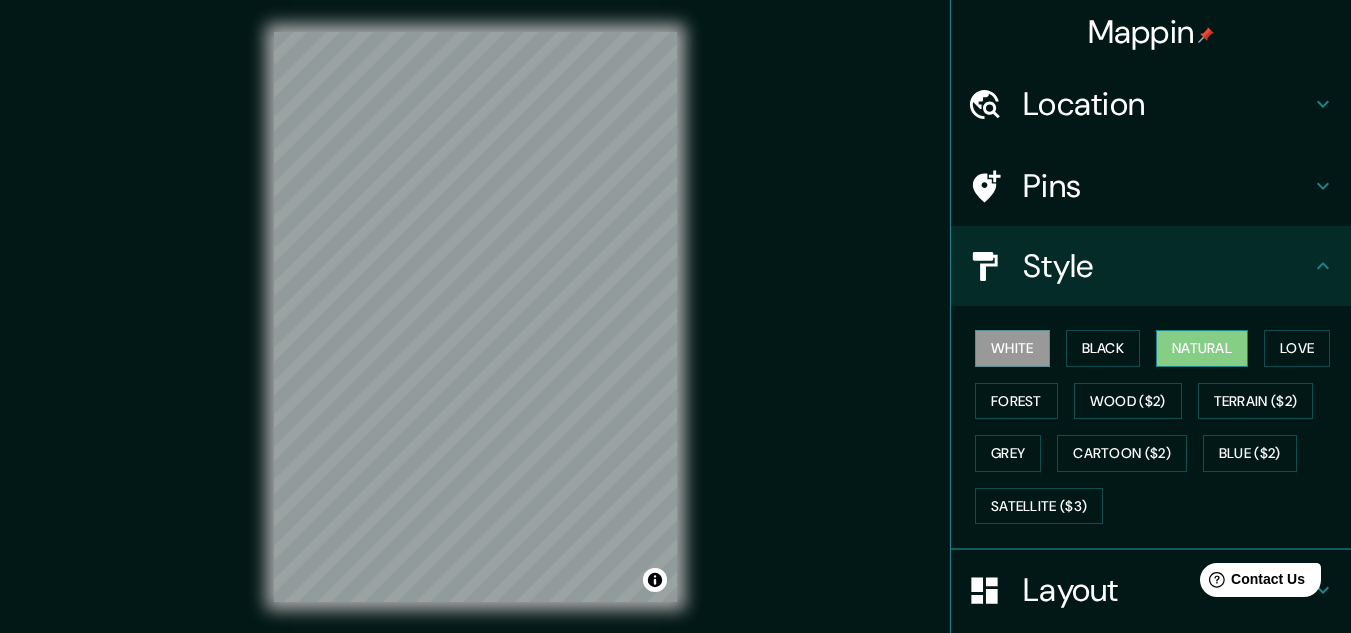 click on "Natural" at bounding box center [1202, 348] 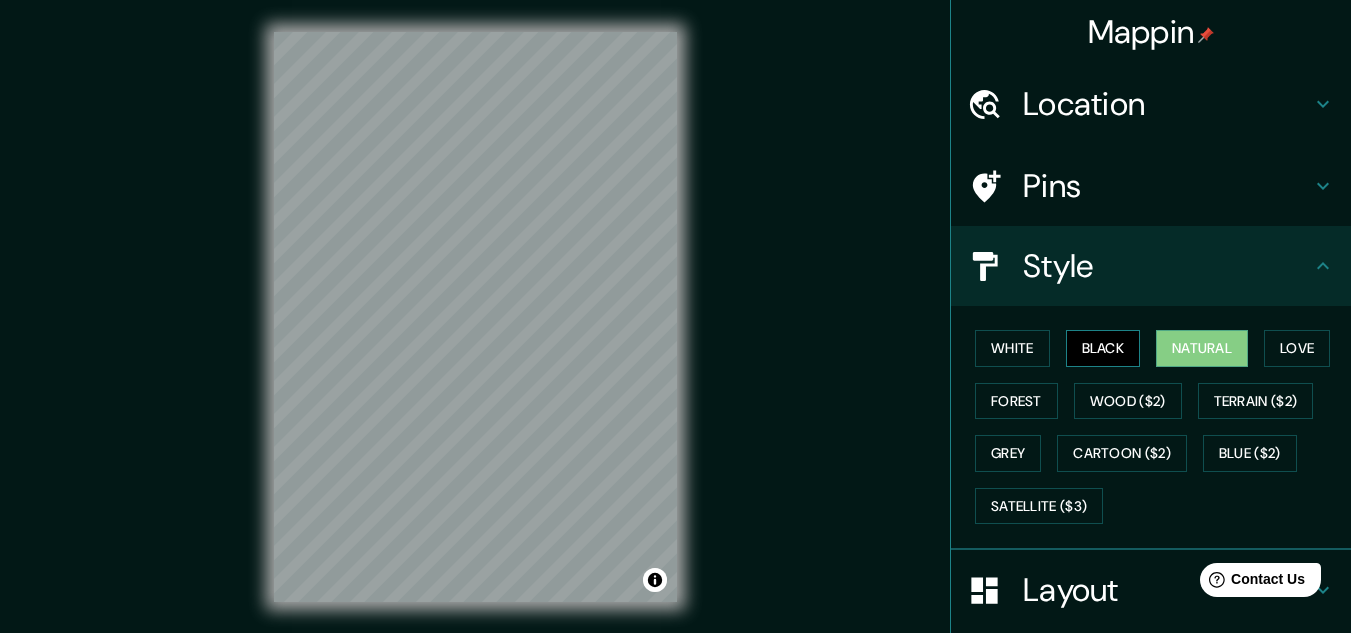 click on "Black" at bounding box center [1103, 348] 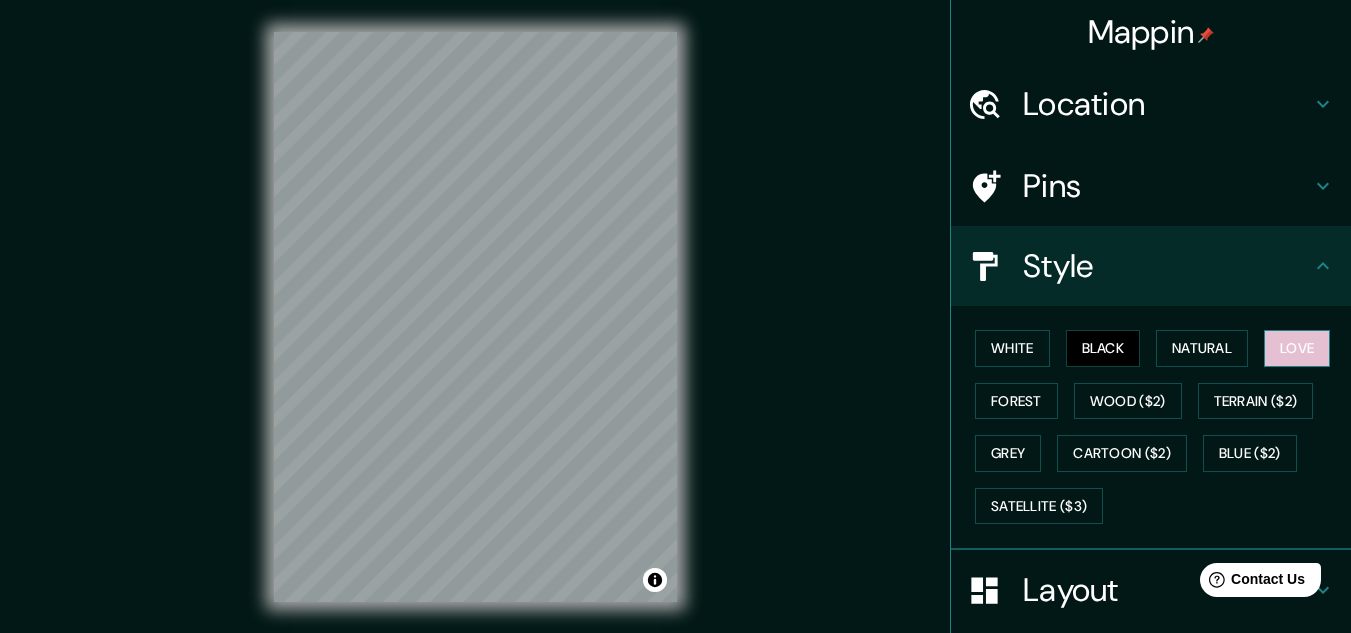 click on "Love" at bounding box center [1297, 348] 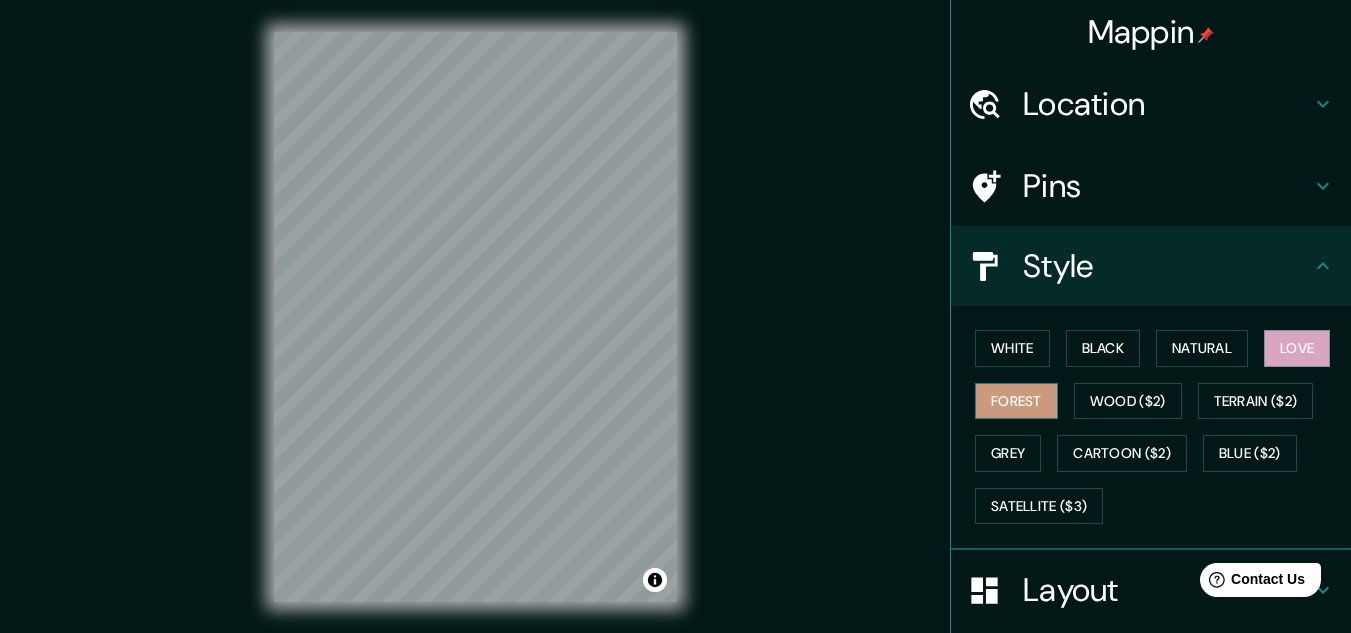 click on "Forest" at bounding box center (1016, 401) 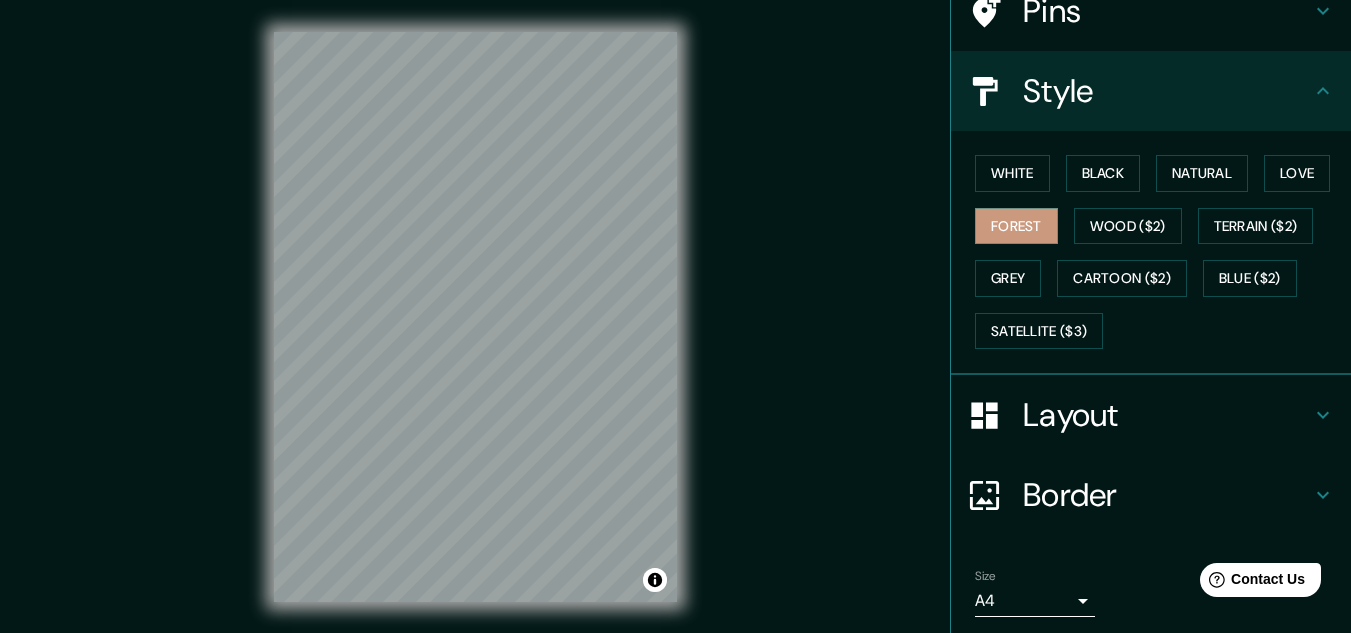 scroll, scrollTop: 195, scrollLeft: 0, axis: vertical 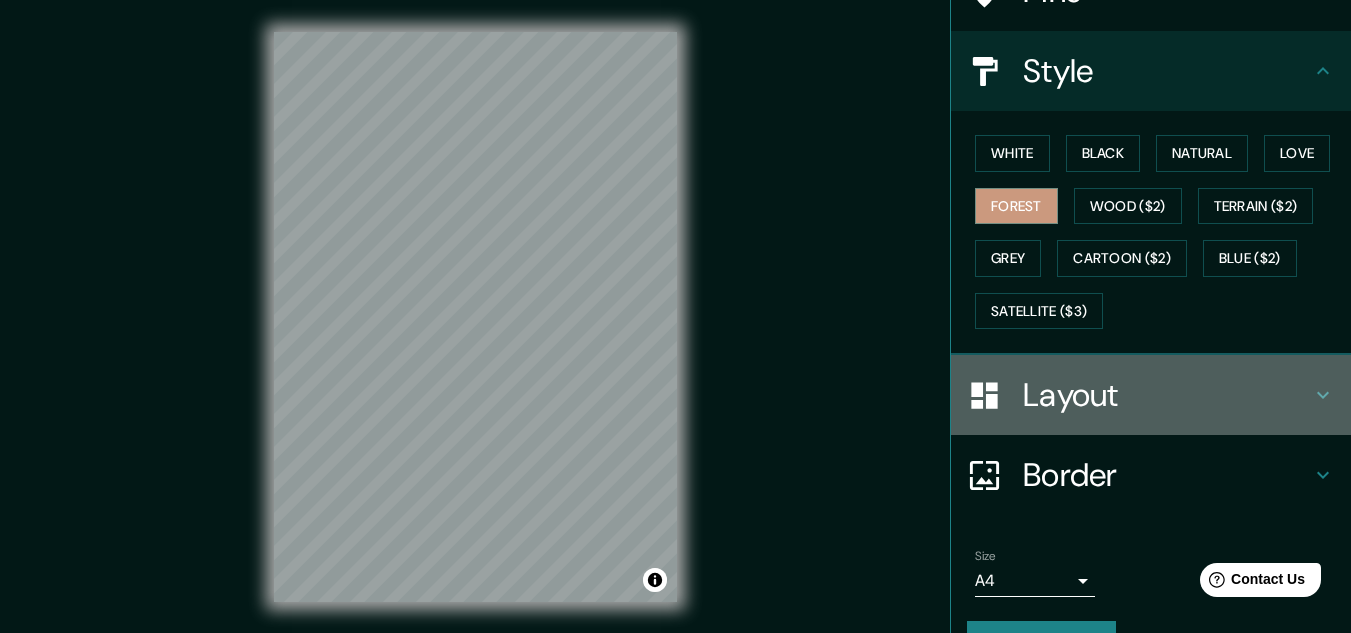 click on "Layout" at bounding box center (1167, 395) 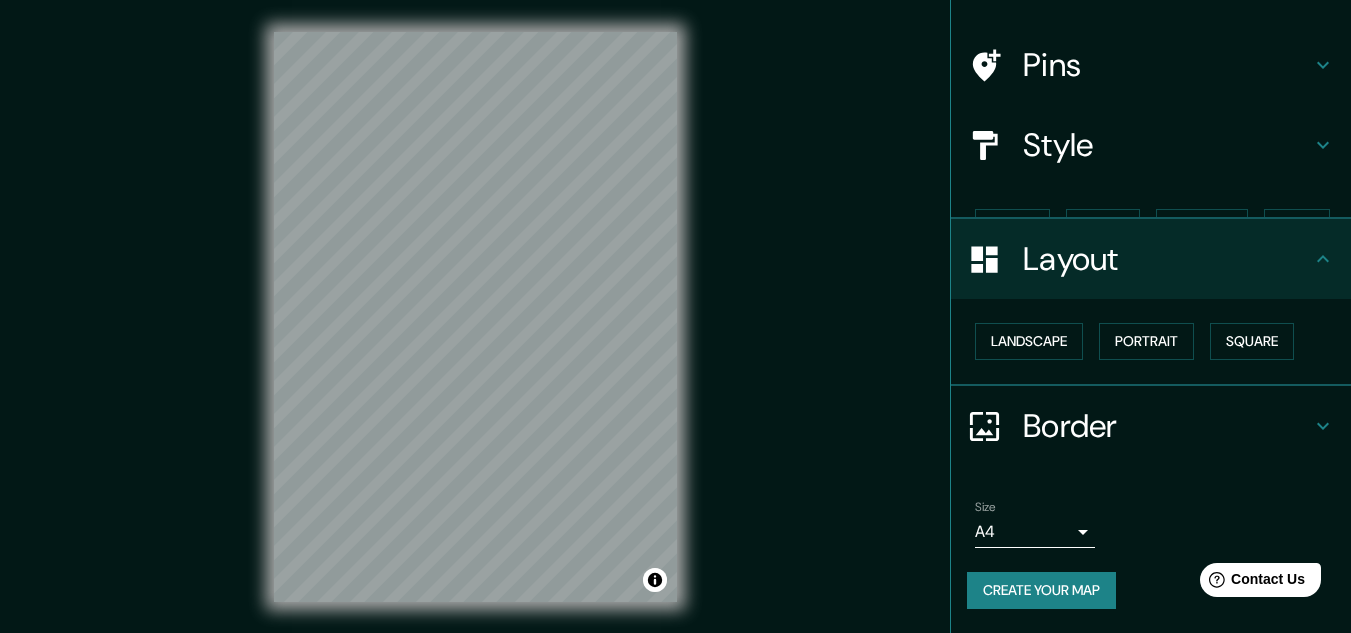 scroll, scrollTop: 86, scrollLeft: 0, axis: vertical 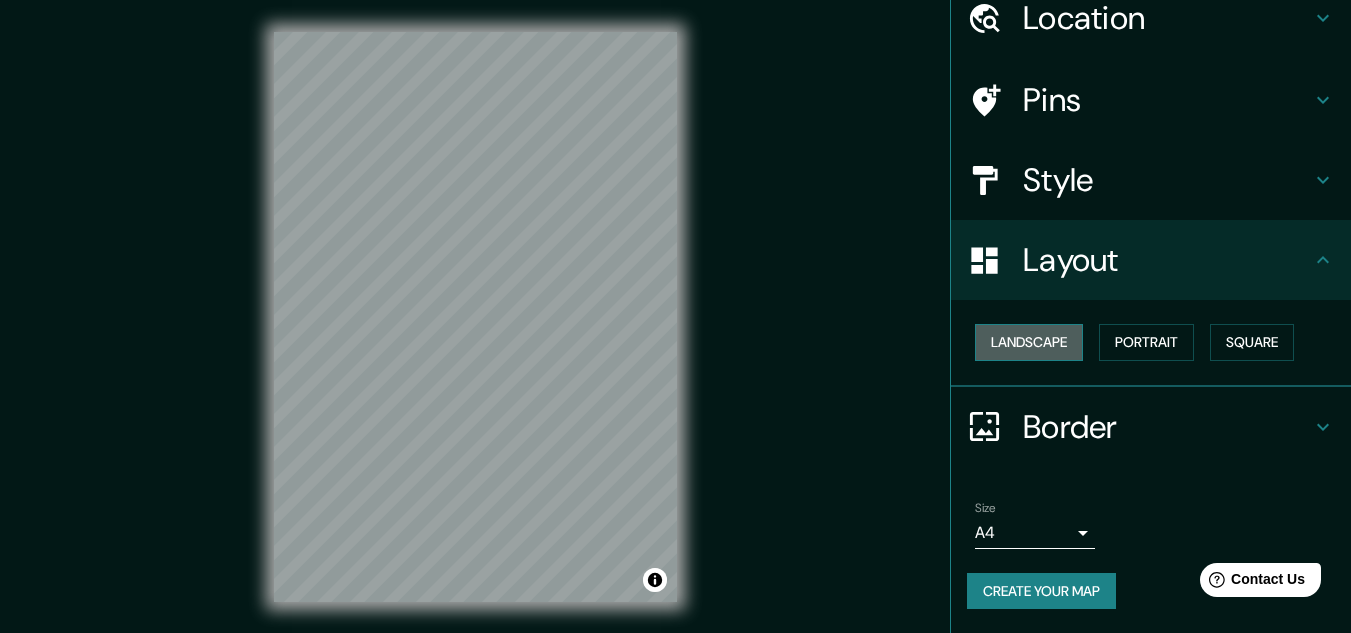 click on "Landscape" at bounding box center [1029, 342] 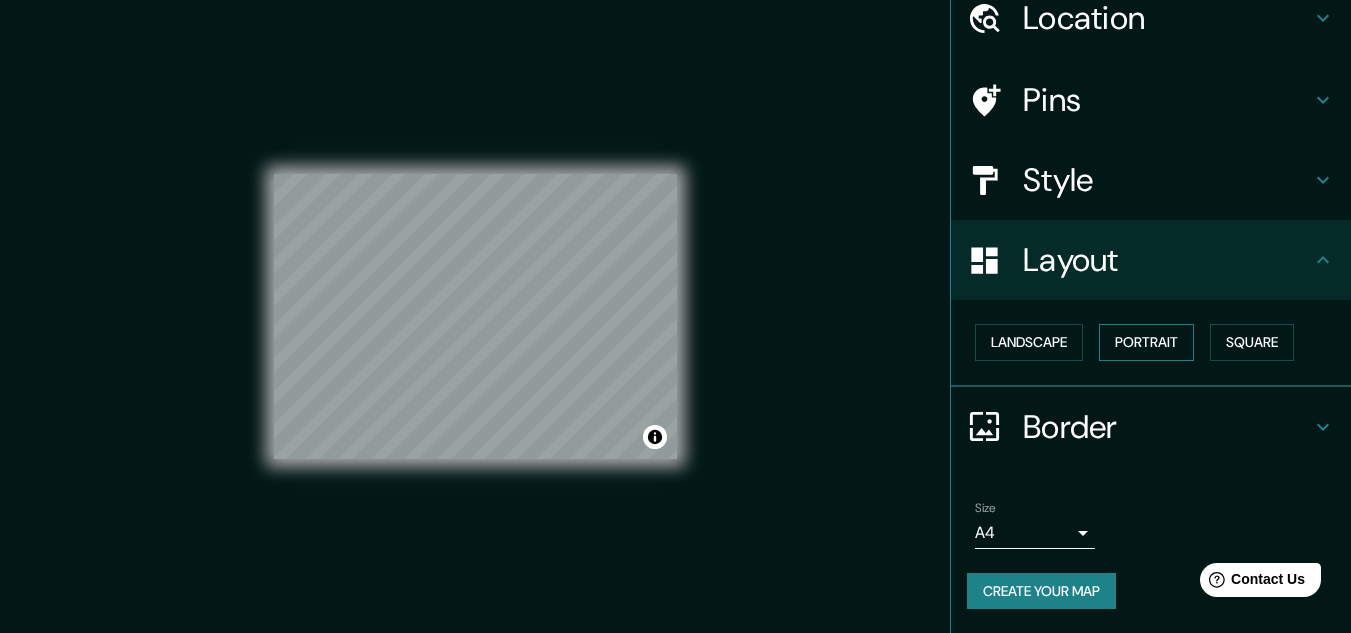 click on "Portrait" at bounding box center (1146, 342) 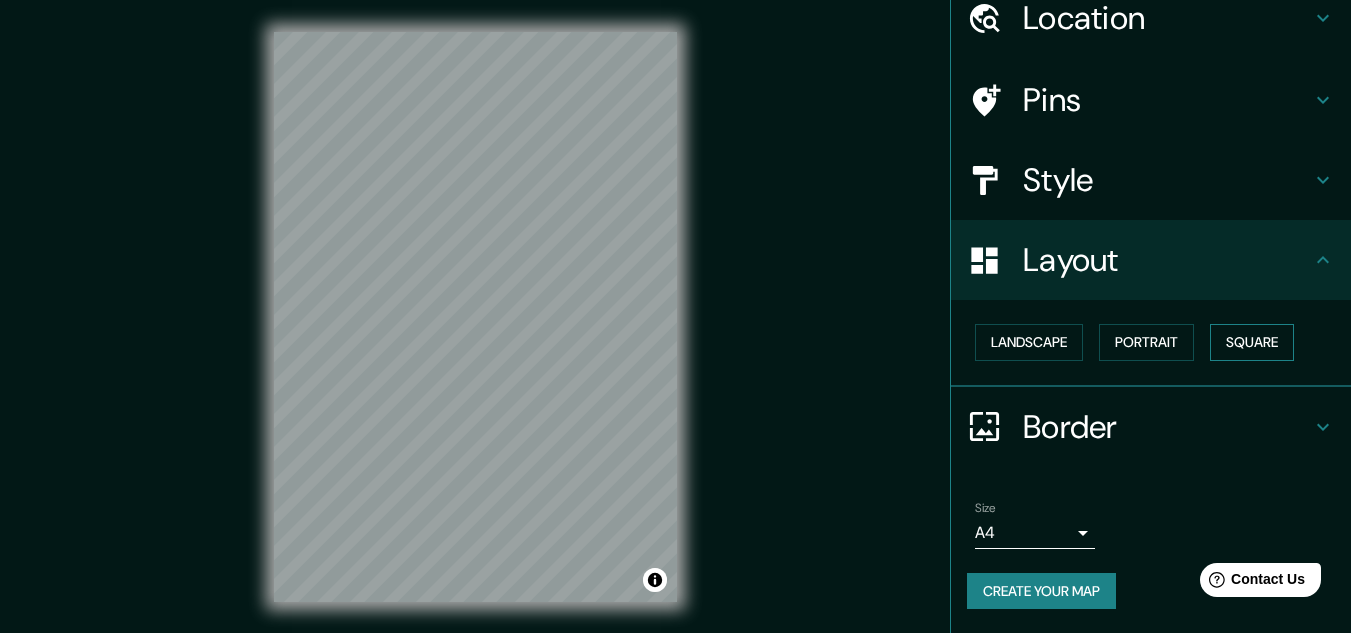 click on "Square" at bounding box center [1252, 342] 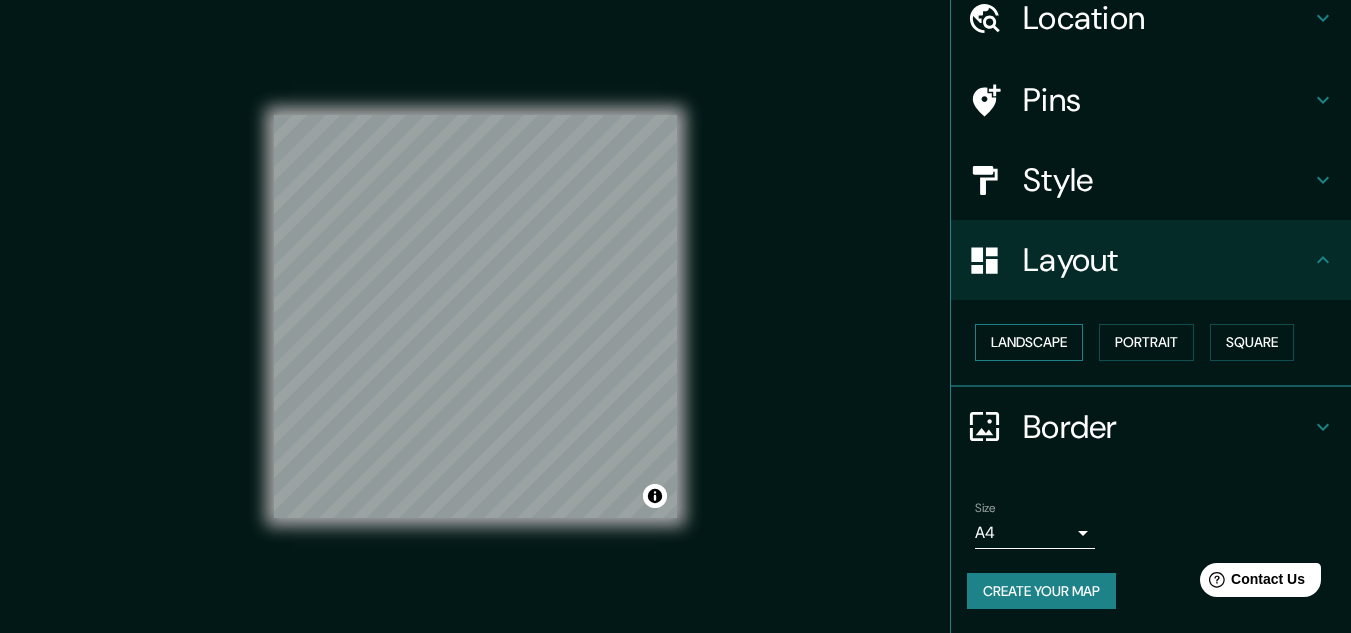 click on "Landscape" at bounding box center (1029, 342) 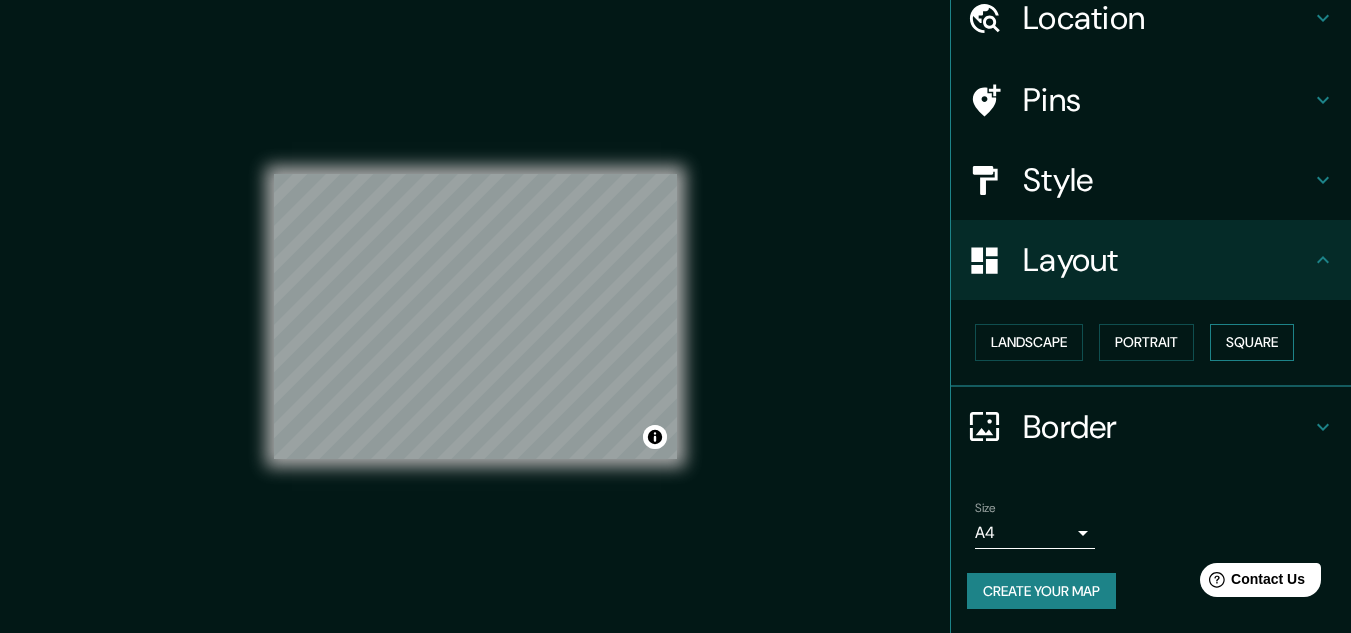 click on "Square" at bounding box center [1252, 342] 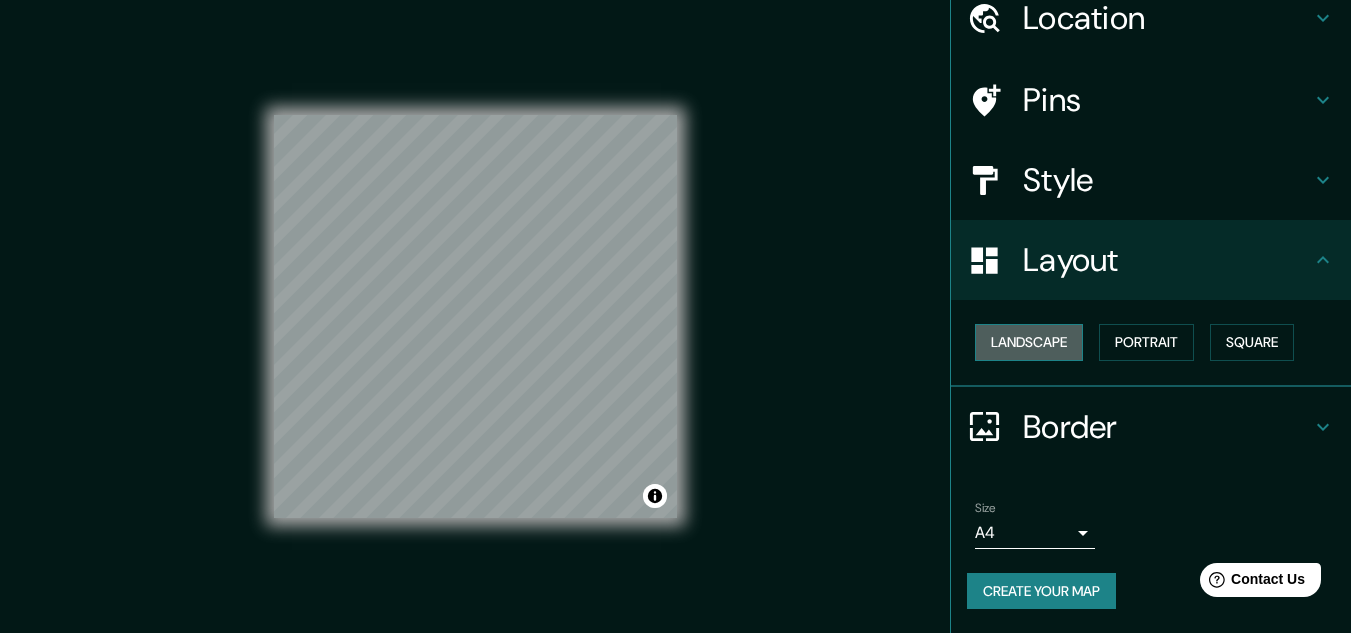 click on "Landscape" at bounding box center [1029, 342] 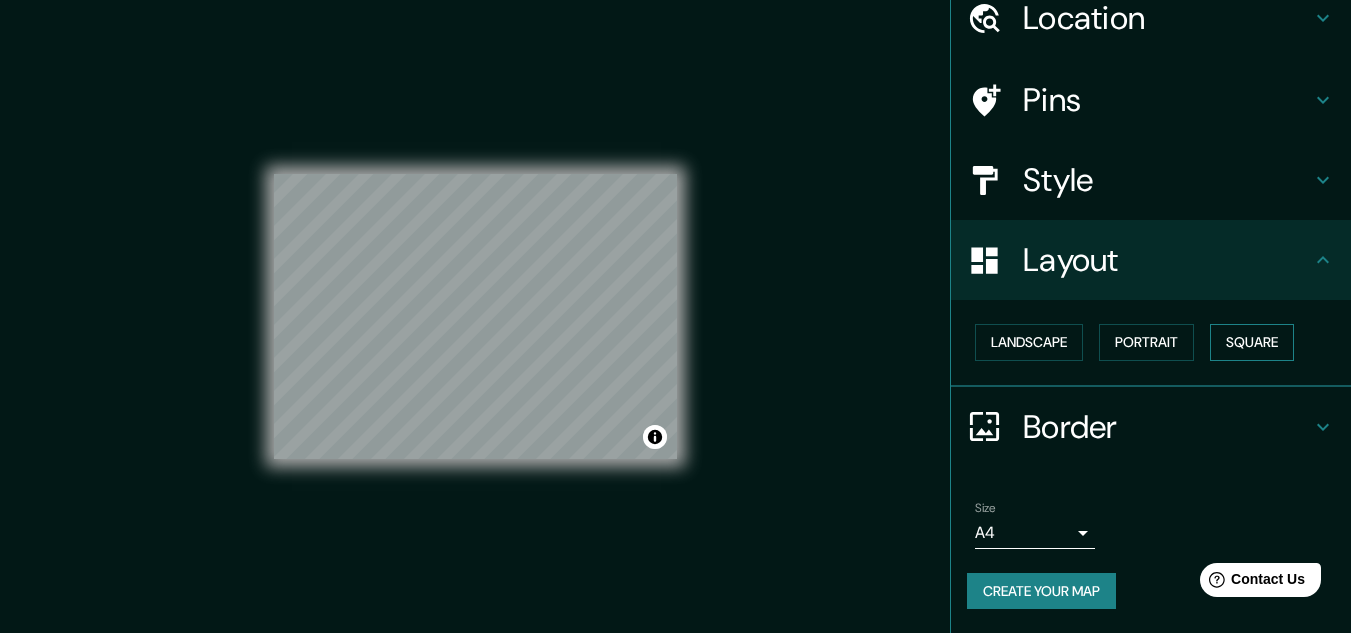 click on "Square" at bounding box center (1252, 342) 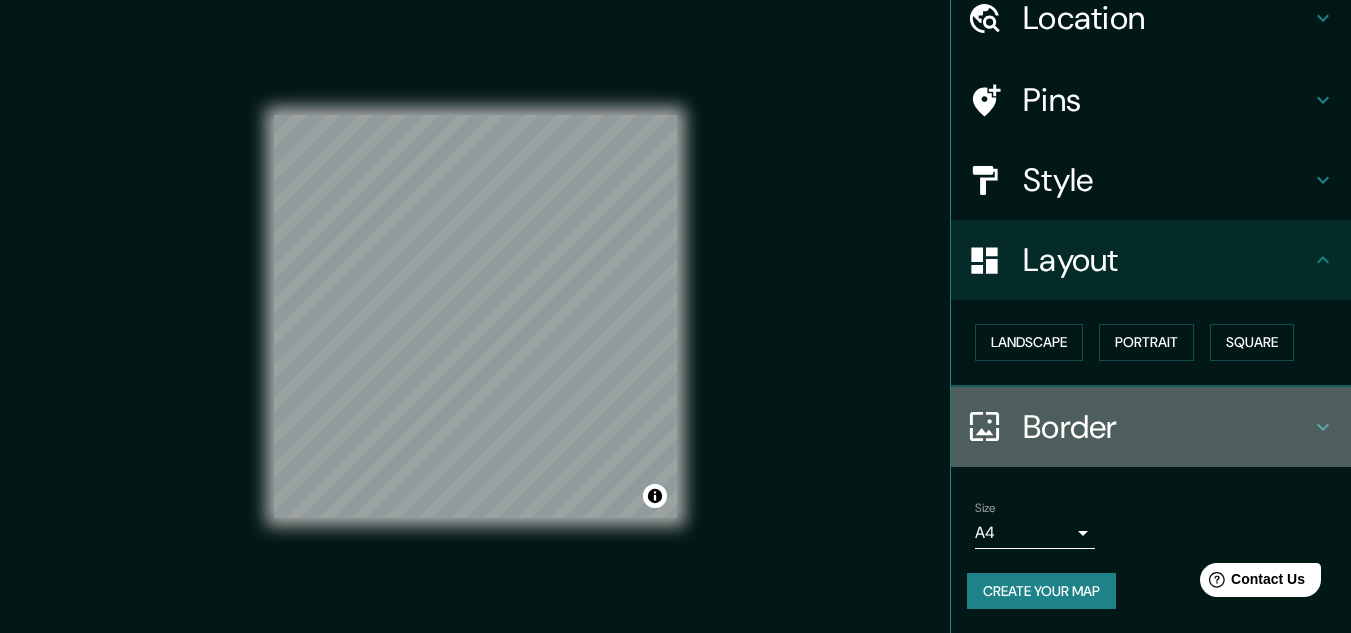 click on "Border" at bounding box center (1167, 427) 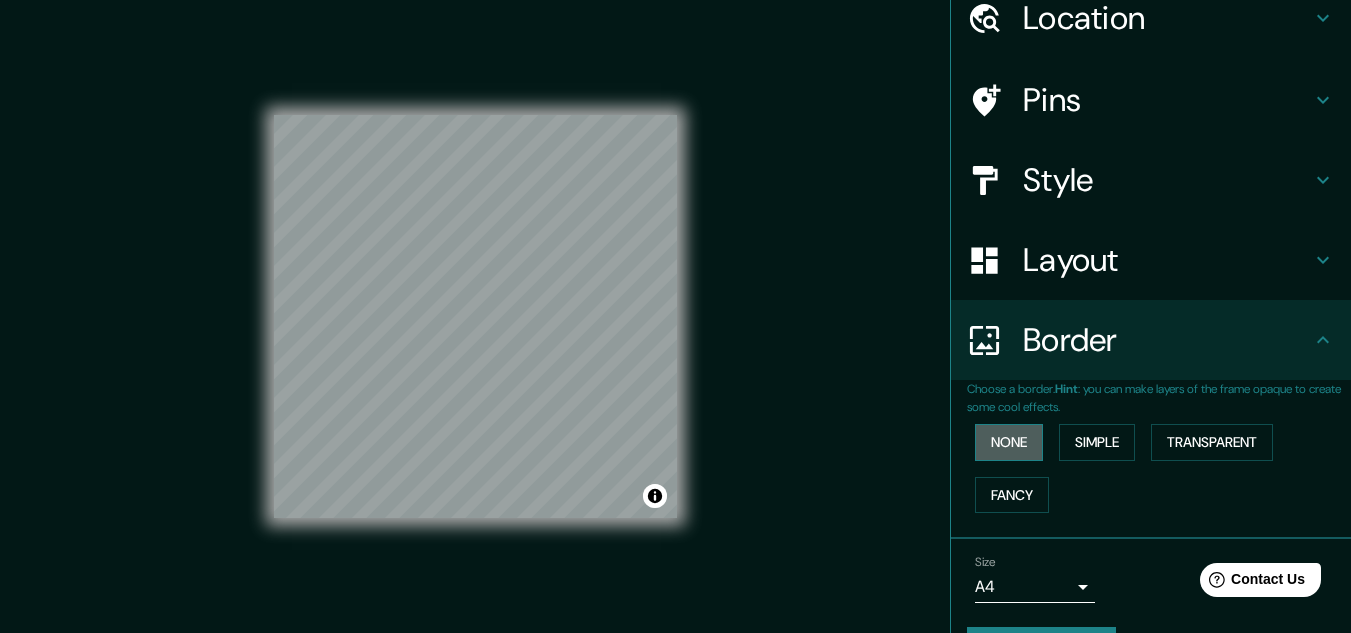 click on "None" at bounding box center (1009, 442) 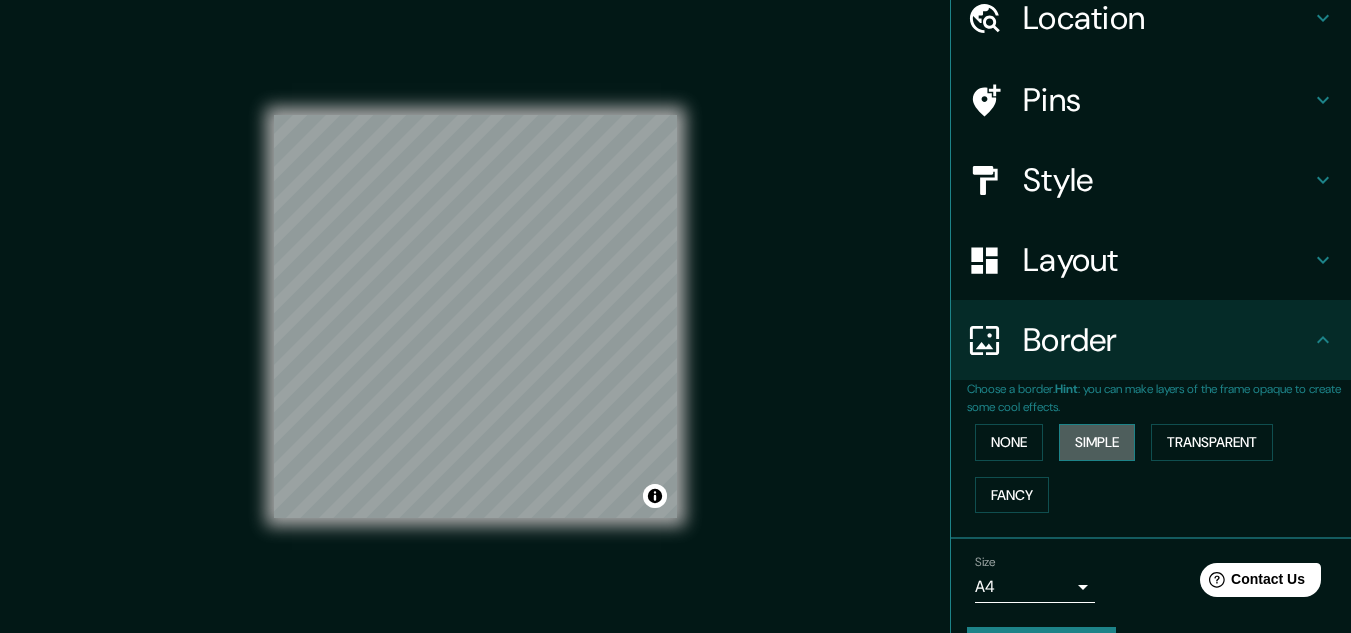 click on "Simple" at bounding box center [1097, 442] 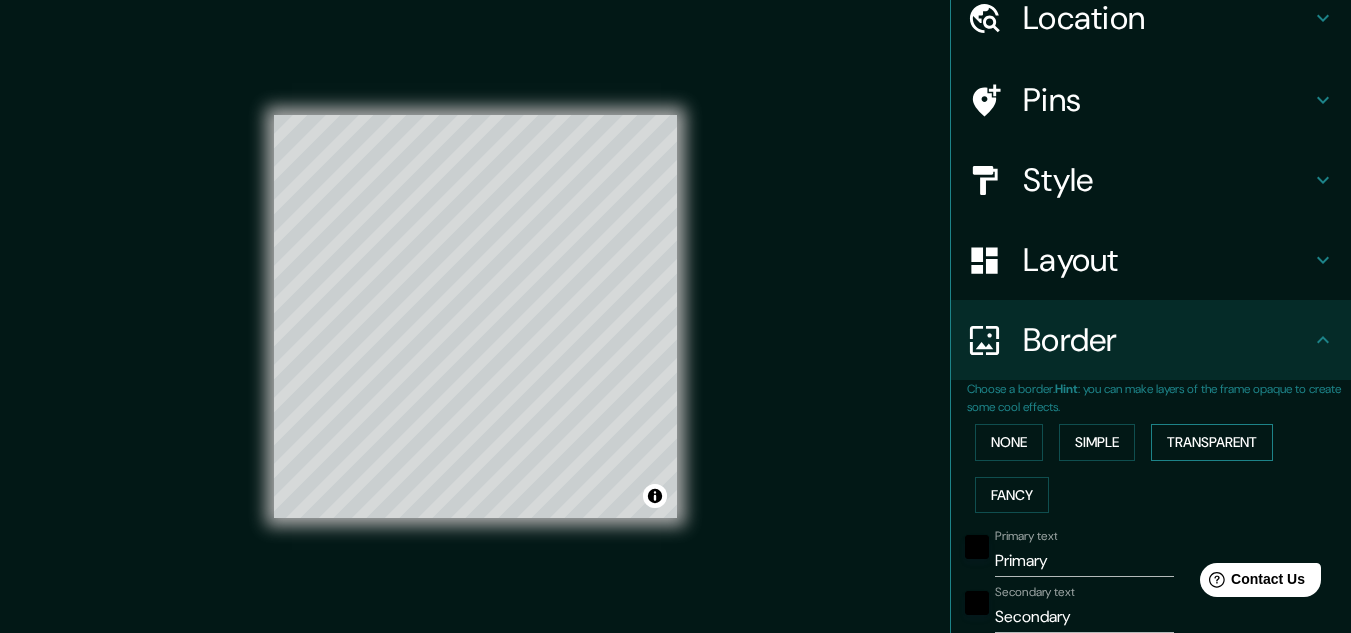 click on "Transparent" at bounding box center [1212, 442] 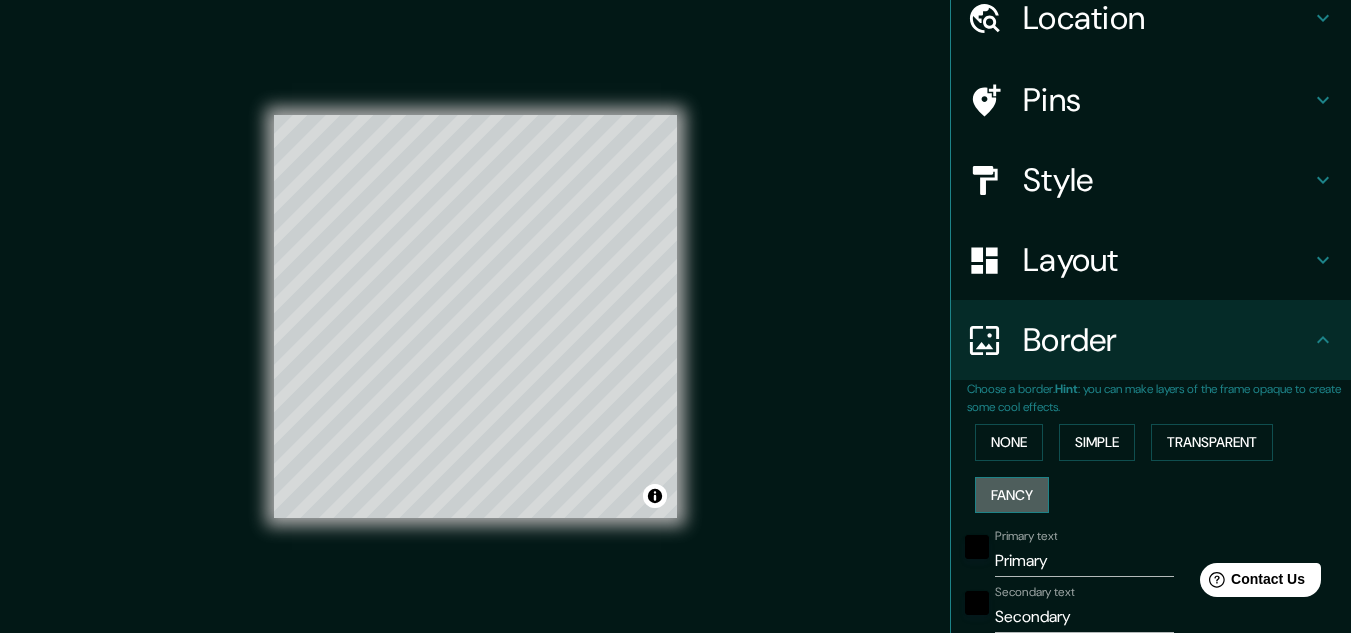 click on "Fancy" at bounding box center (1012, 495) 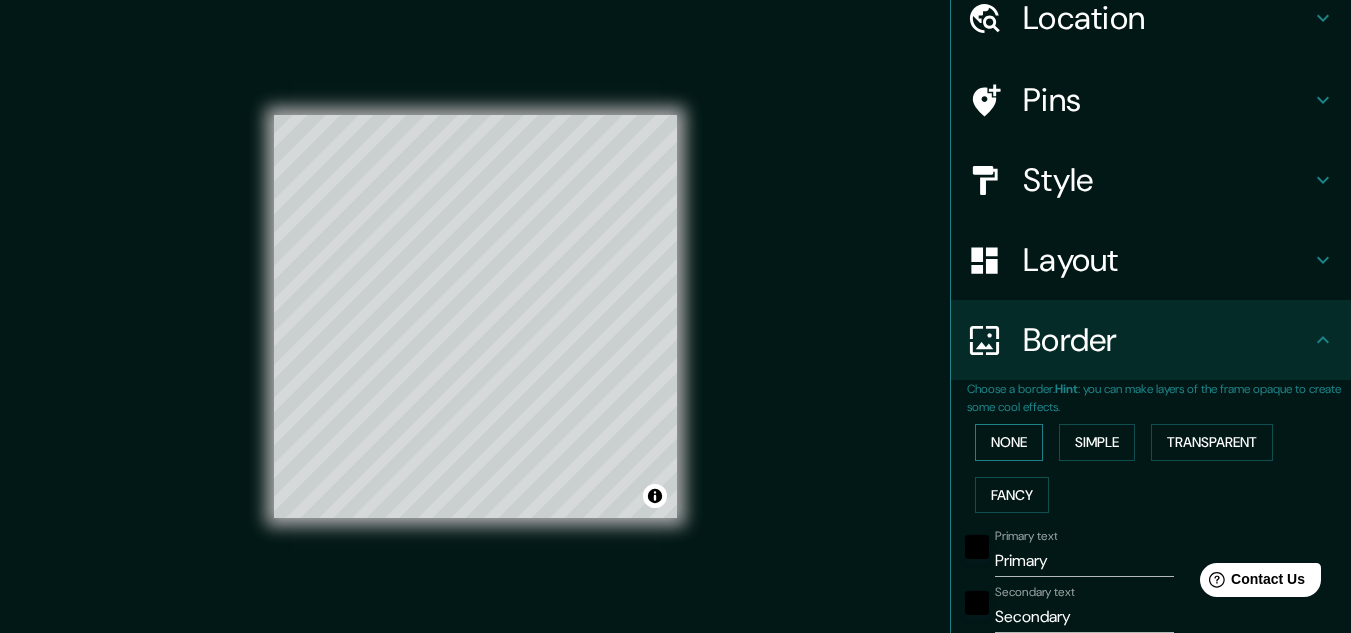 click on "None" at bounding box center [1009, 442] 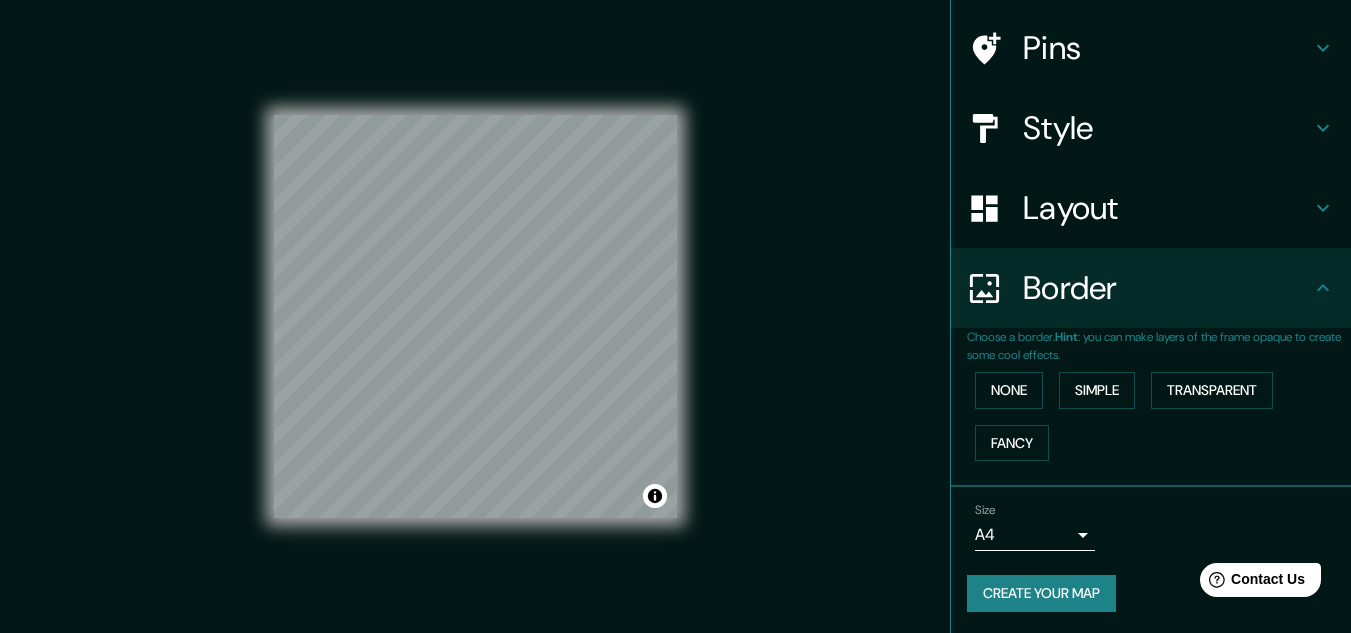 scroll, scrollTop: 141, scrollLeft: 0, axis: vertical 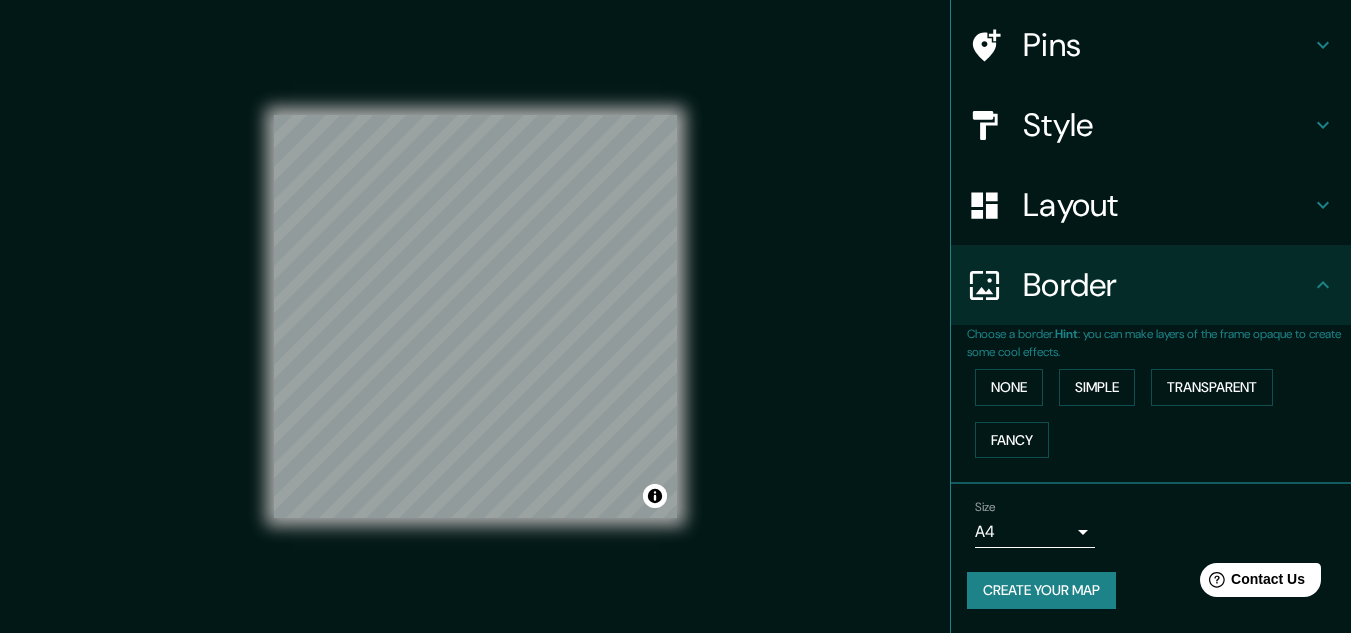click on "Mappin Location Bijagua, Upala, Provincia de Alajuela, Costa Rica Pins Style Layout Border Choose a border.  Hint : you can make layers of the frame opaque to create some cool effects. None Simple Transparent Fancy Size A4 single Create your map © Mapbox   © OpenStreetMap   Improve this map Any problems, suggestions, or concerns please email    help@mappin.pro . . ." at bounding box center (675, 316) 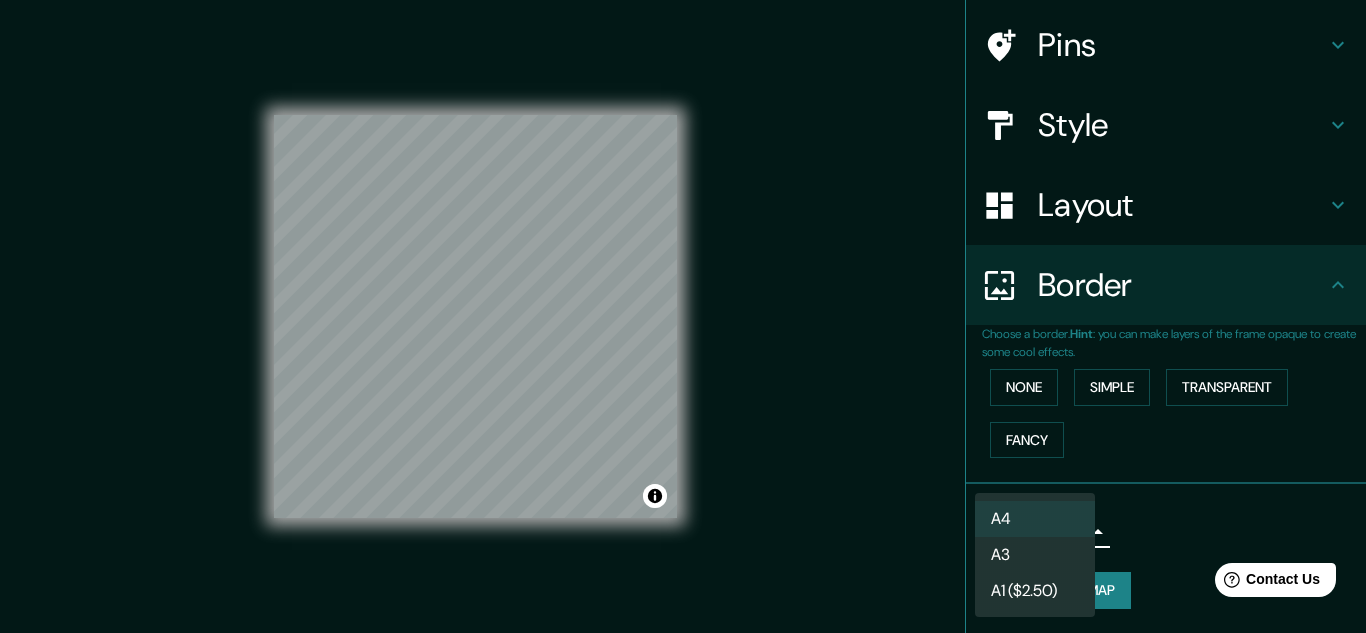 click at bounding box center (683, 316) 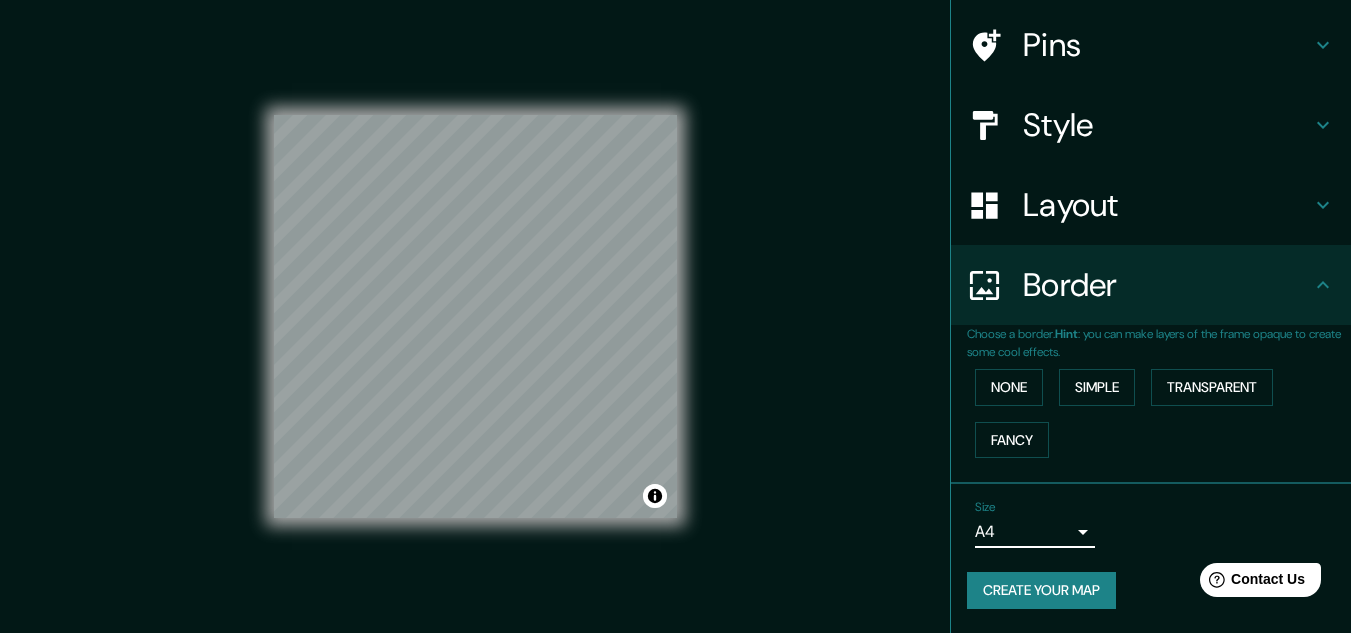 click on "Create your map" at bounding box center [1041, 590] 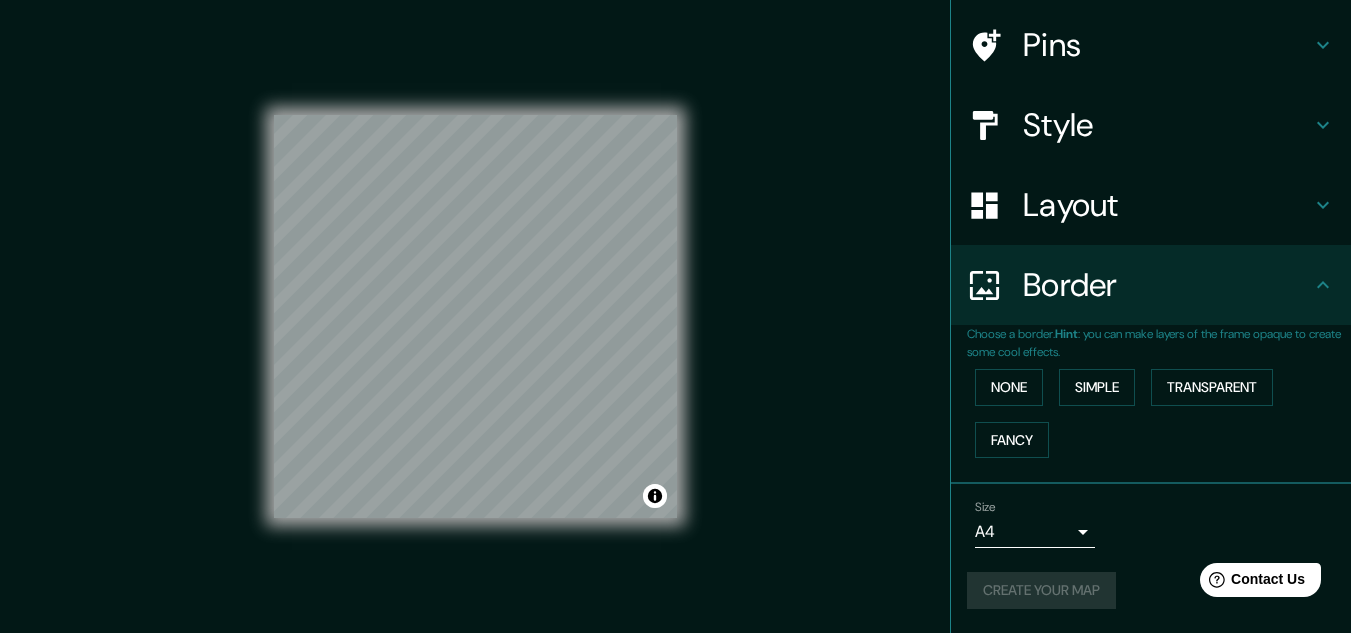 click on "Create your map" at bounding box center [1151, 590] 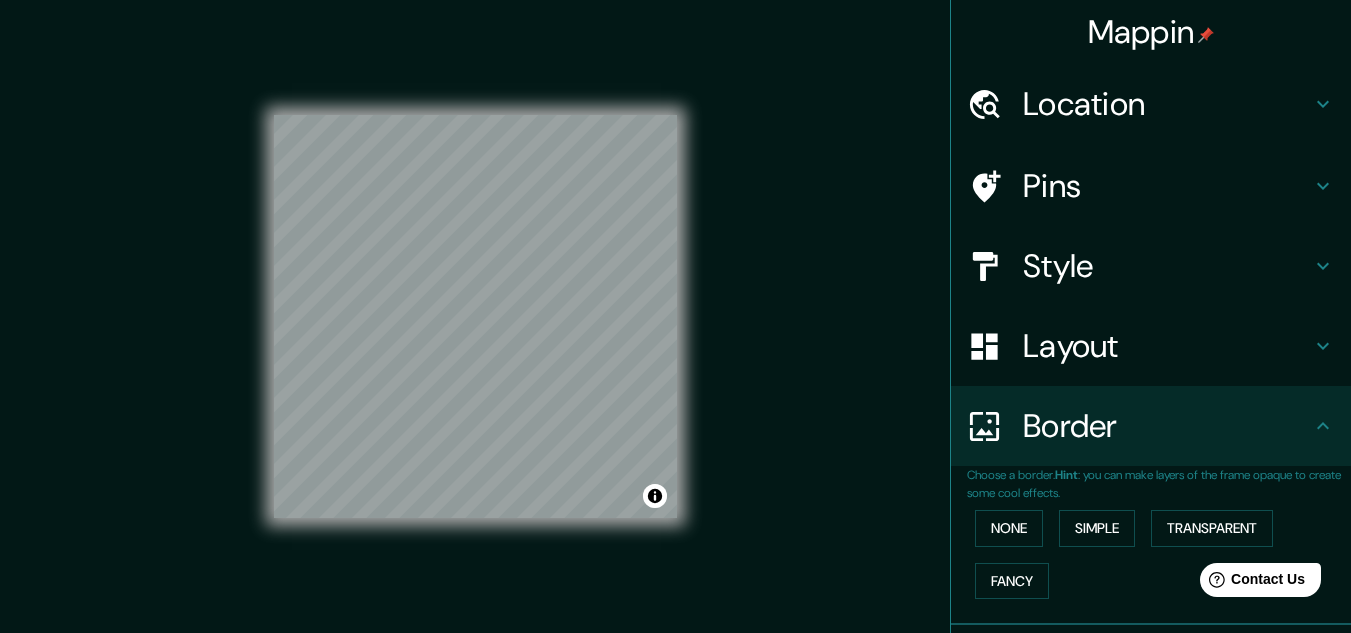 scroll, scrollTop: 141, scrollLeft: 0, axis: vertical 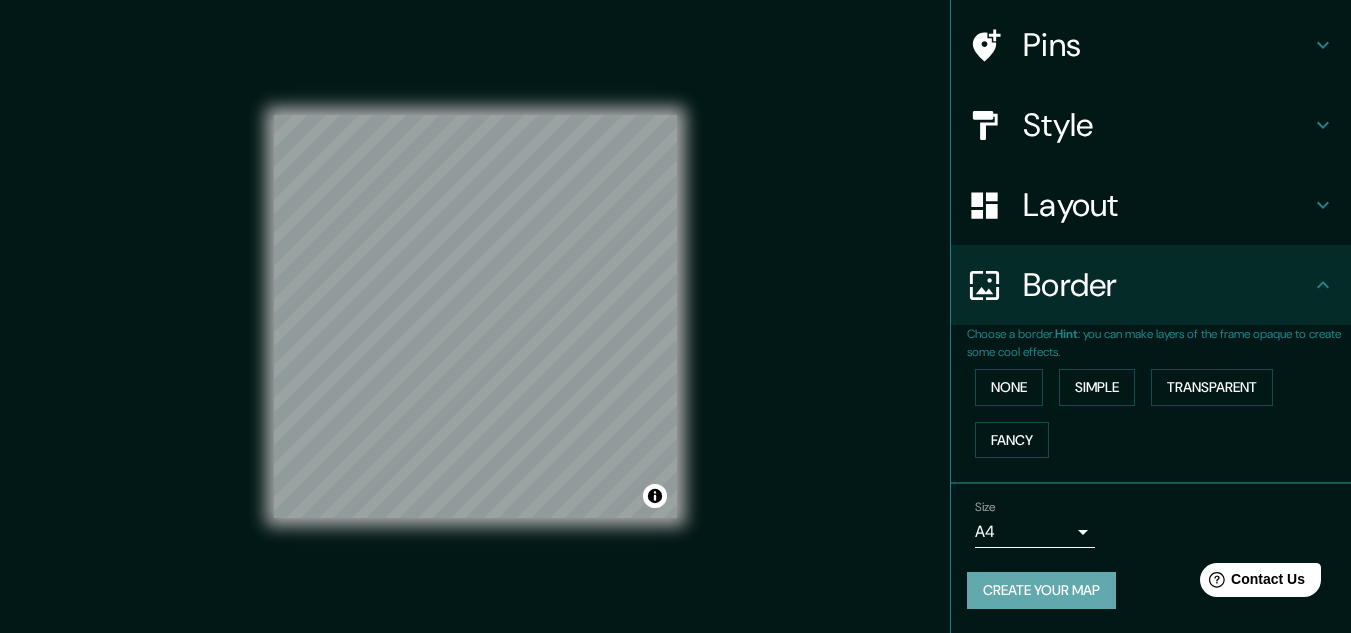 click on "Create your map" at bounding box center [1041, 590] 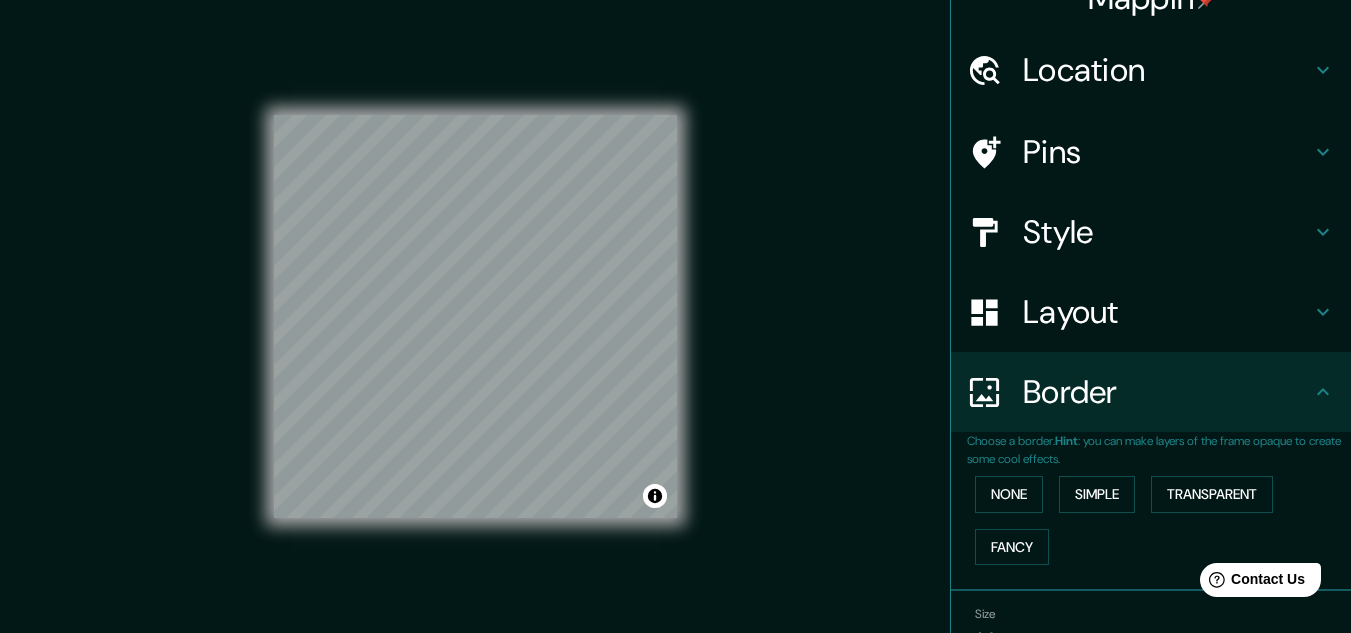 scroll, scrollTop: 27, scrollLeft: 0, axis: vertical 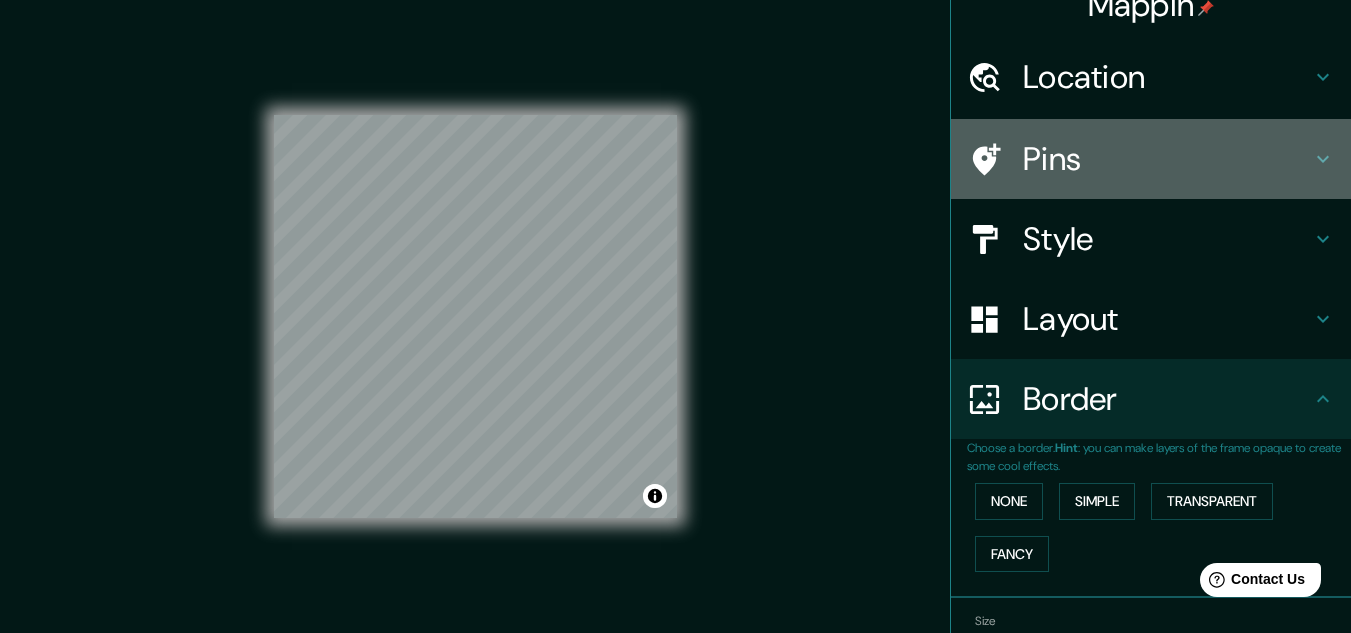 click on "Pins" at bounding box center [1151, 159] 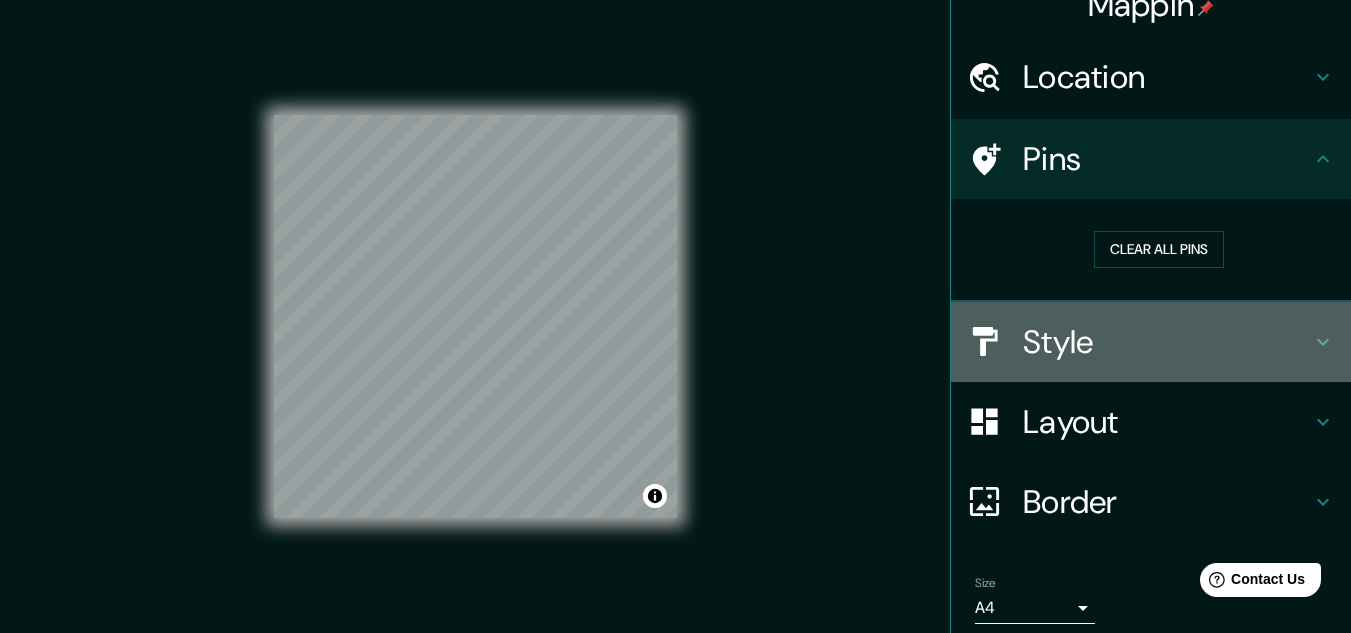 click on "Style" at bounding box center (1167, 342) 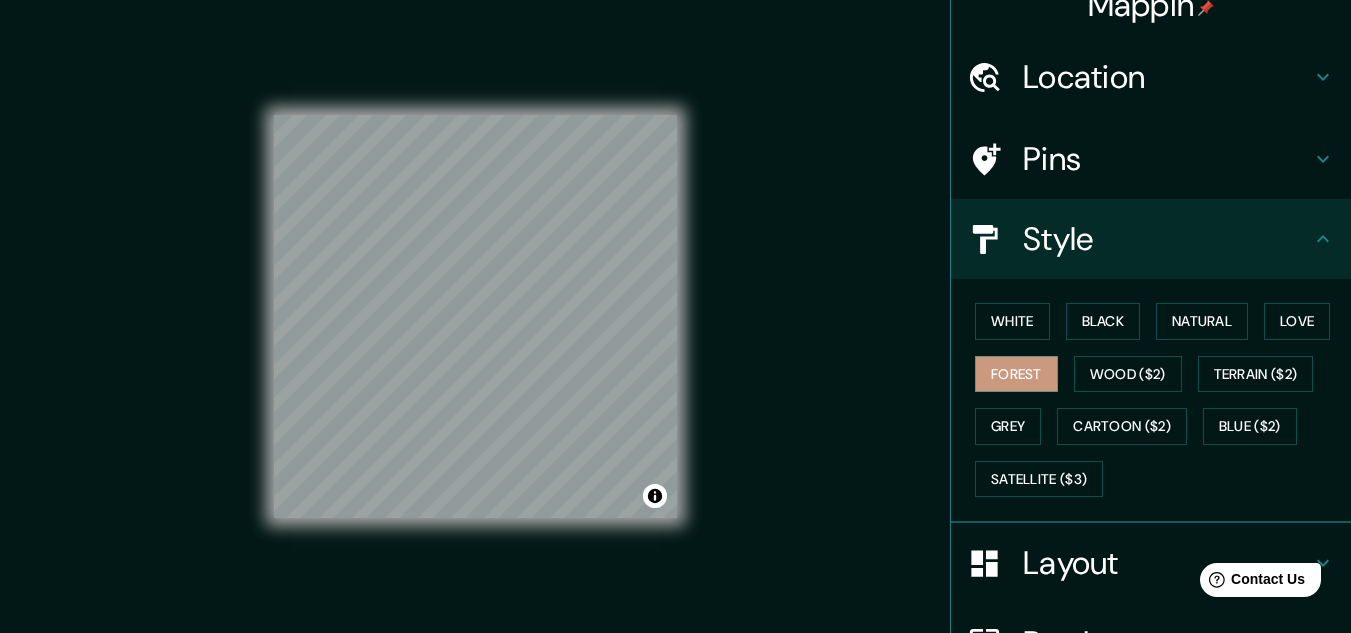 click on "Pins" at bounding box center [1167, 159] 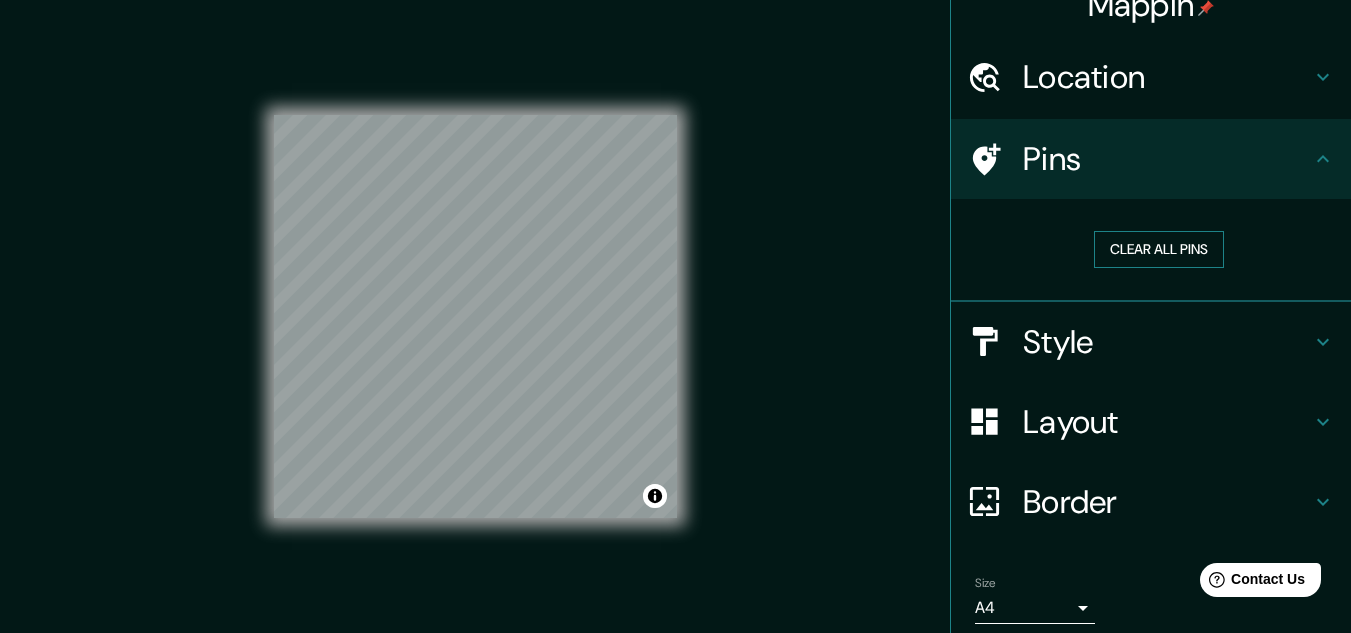 click on "Clear all pins" at bounding box center [1159, 249] 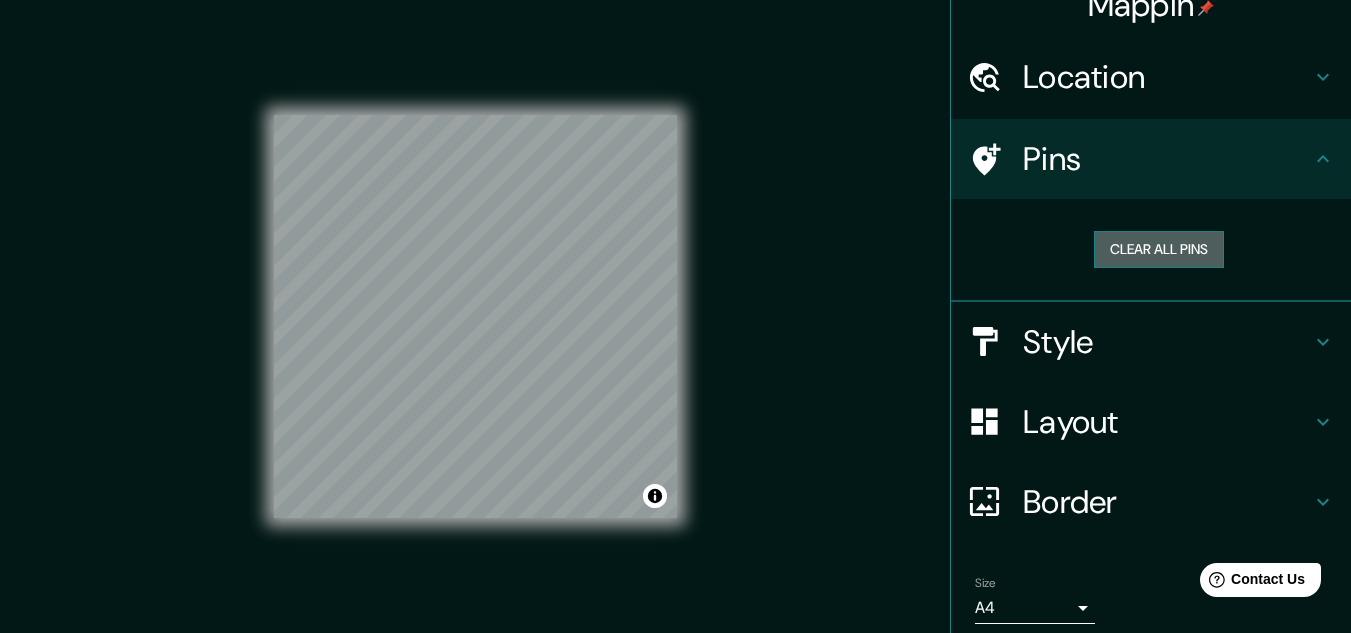 click on "Clear all pins" at bounding box center [1159, 249] 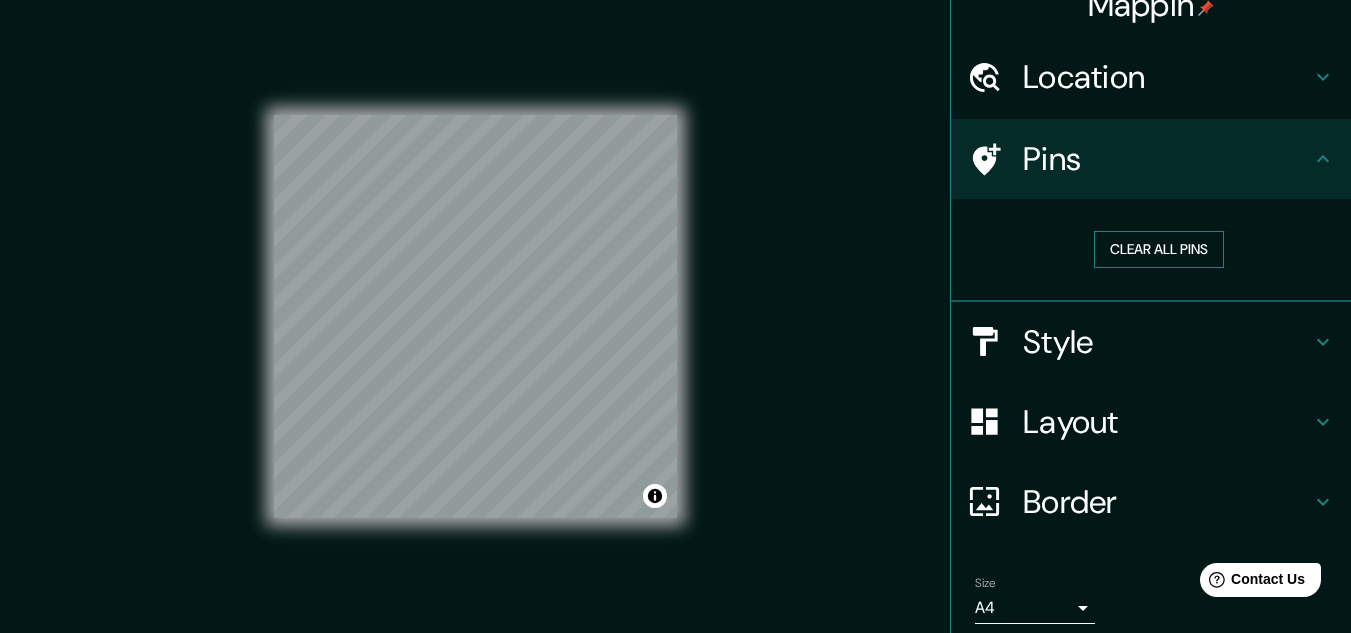 click on "Clear all pins" at bounding box center (1159, 249) 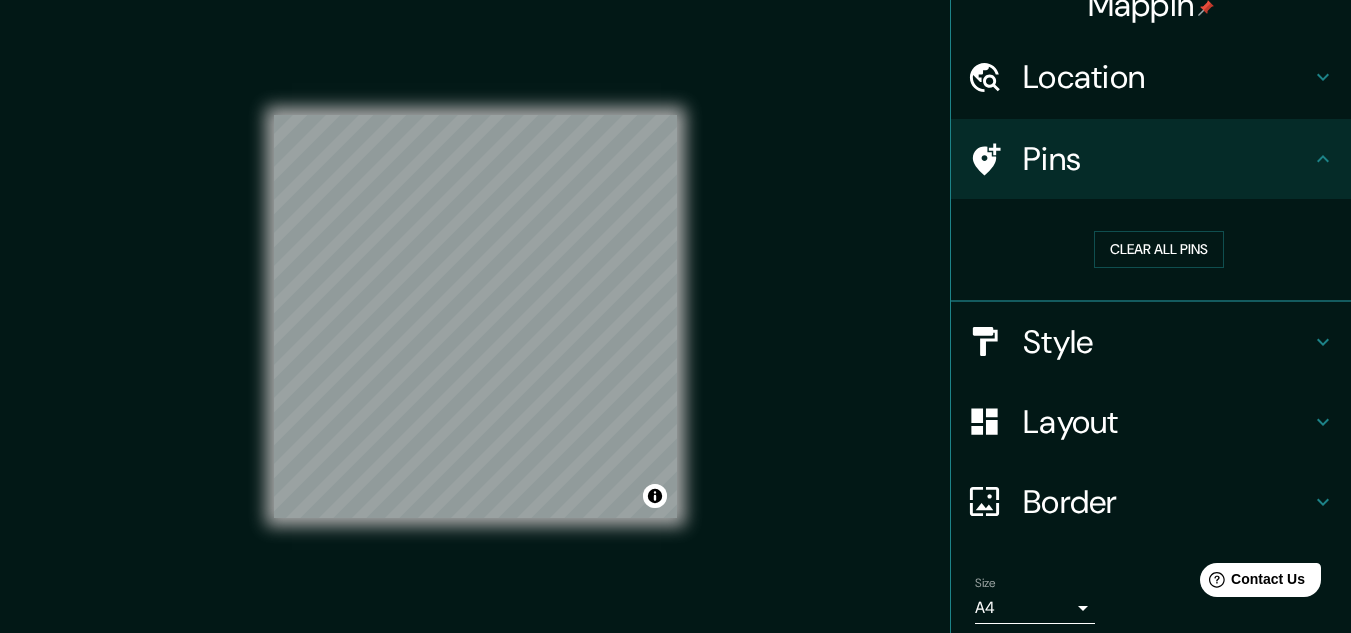 scroll, scrollTop: 102, scrollLeft: 0, axis: vertical 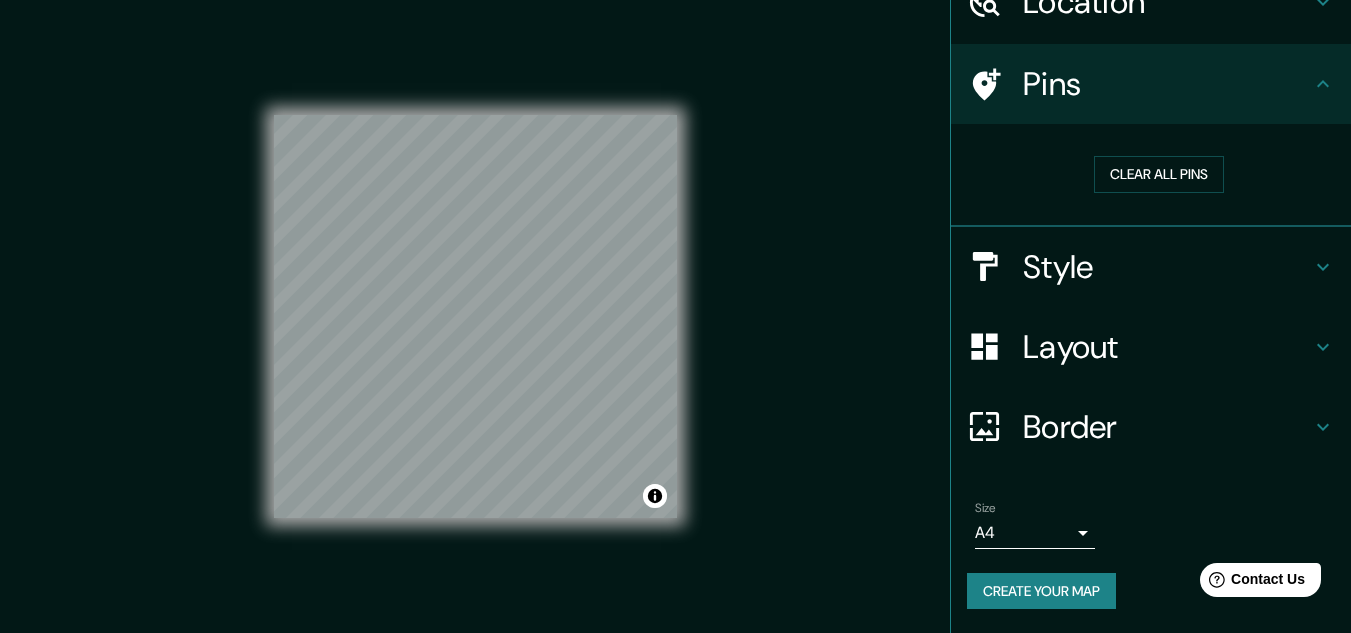 click on "Mappin Location Bijagua, Upala, Provincia de Alajuela, Costa Rica Pins Clear all pins Style Layout Border Choose a border.  Hint : you can make layers of the frame opaque to create some cool effects. None Simple Transparent Fancy Size A4 single Create your map © Mapbox   © OpenStreetMap   Improve this map Any problems, suggestions, or concerns please email    help@mappin.pro . . ." at bounding box center [675, 333] 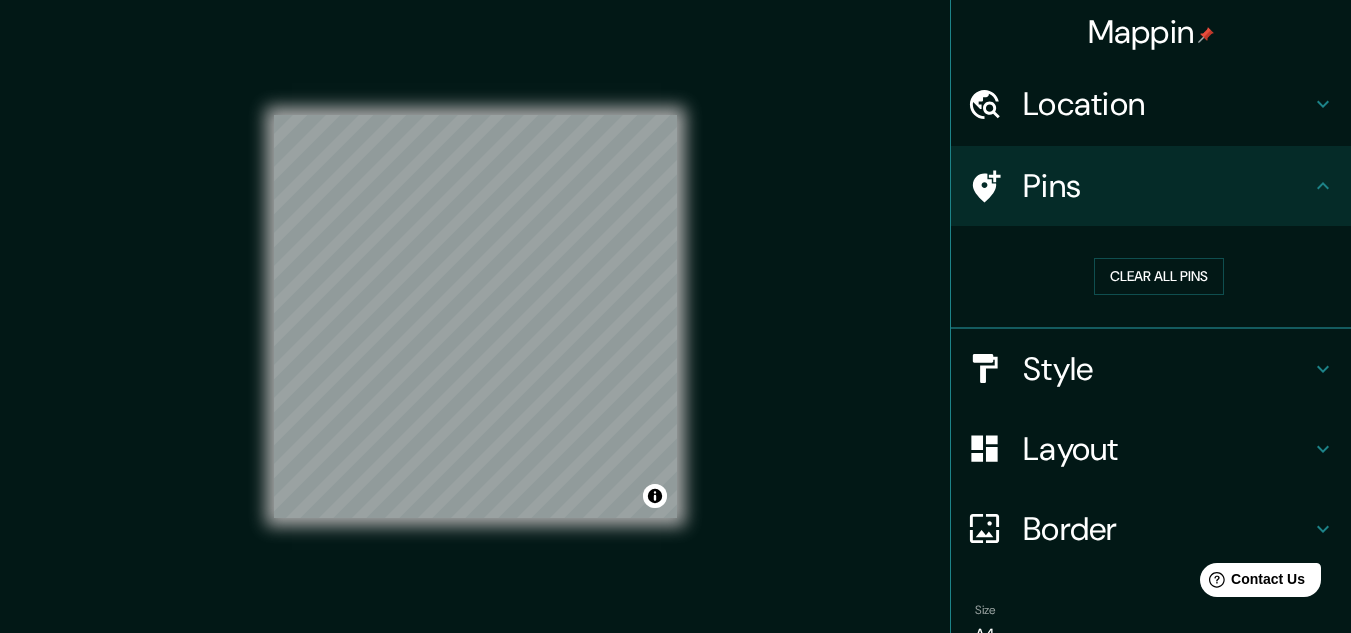 click on "© Mapbox   © OpenStreetMap   Improve this map" at bounding box center (475, 317) 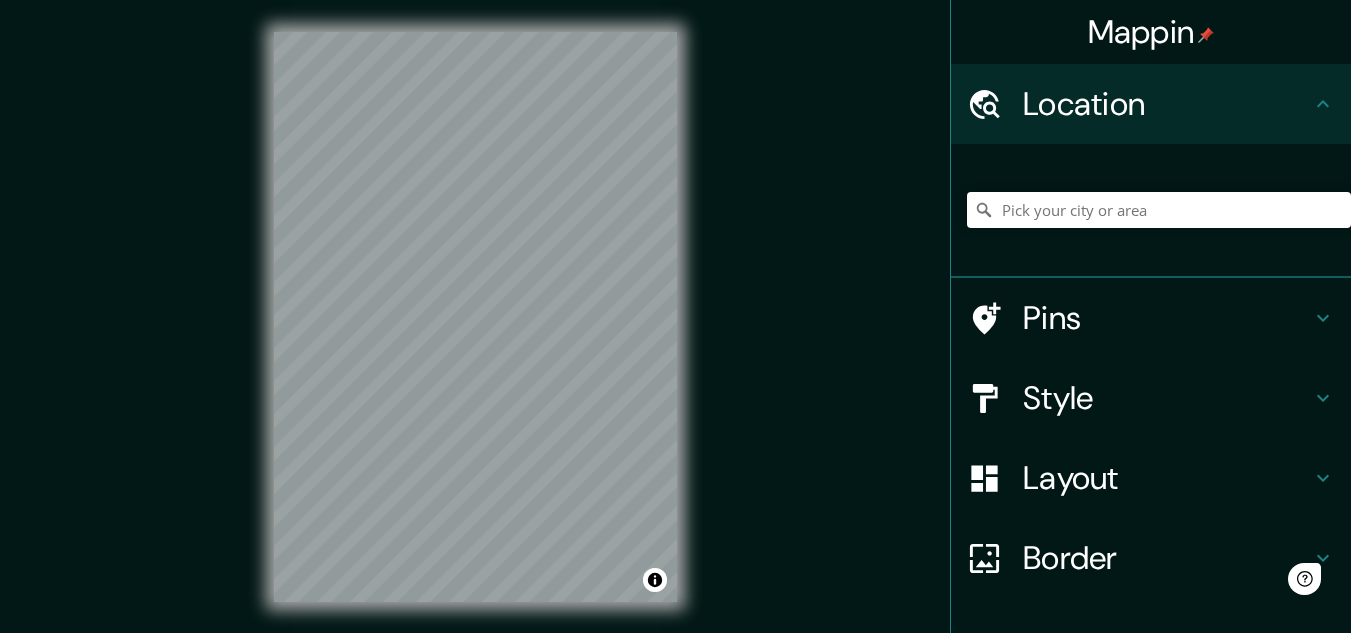 scroll, scrollTop: 0, scrollLeft: 0, axis: both 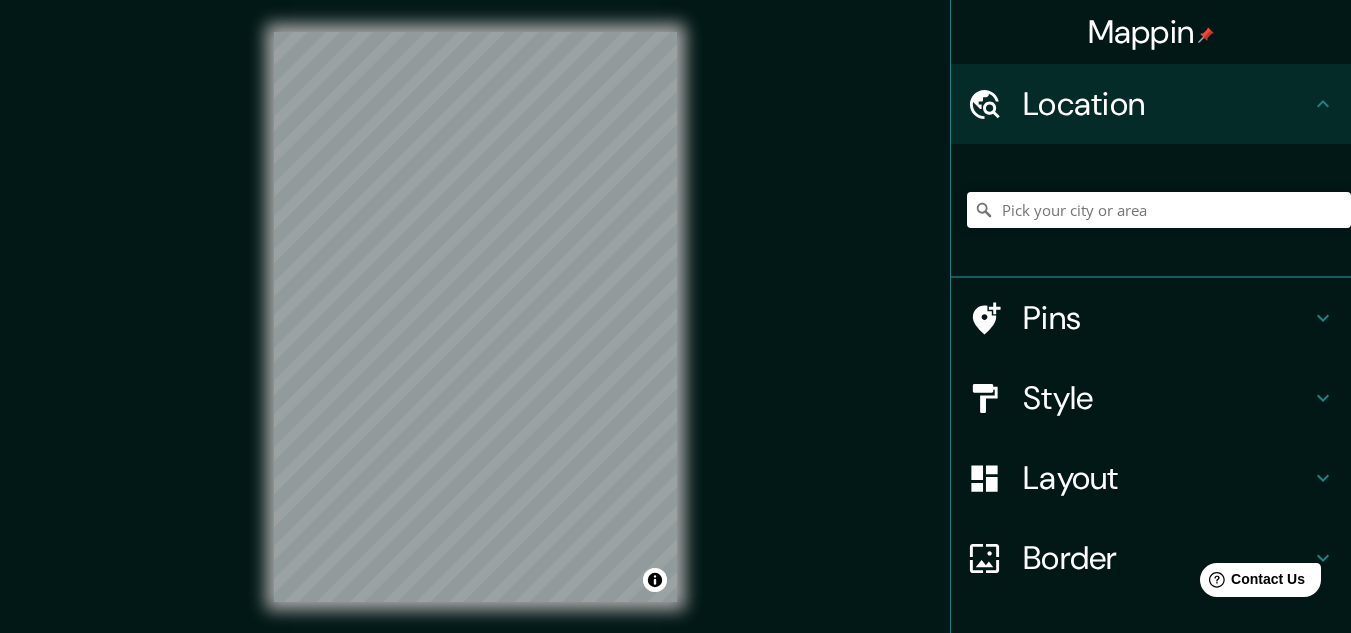 click on "Mappin Location Pins Style Layout Border Choose a border.  Hint : you can make layers of the frame opaque to create some cool effects. None Simple Transparent Fancy Size A4 single Create your map © Mapbox   © OpenStreetMap   Improve this map Any problems, suggestions, or concerns please email    [EMAIL_ADDRESS][DOMAIN_NAME] . . ." at bounding box center [675, 333] 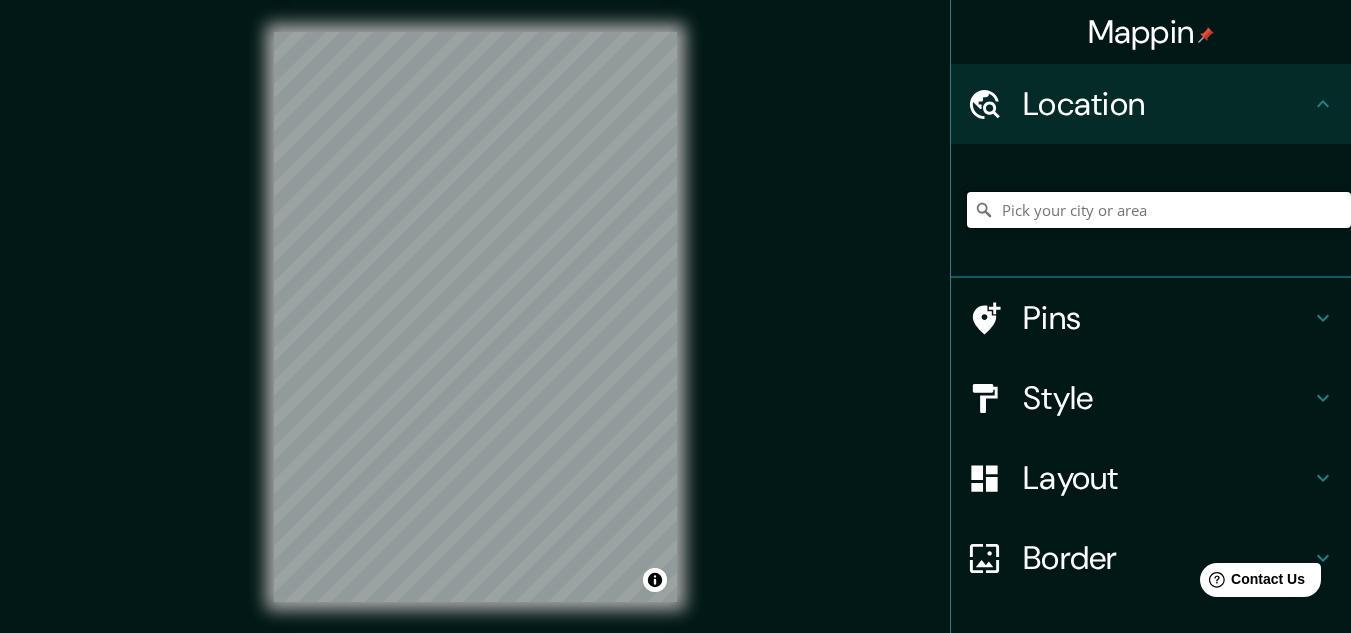 click at bounding box center (1159, 210) 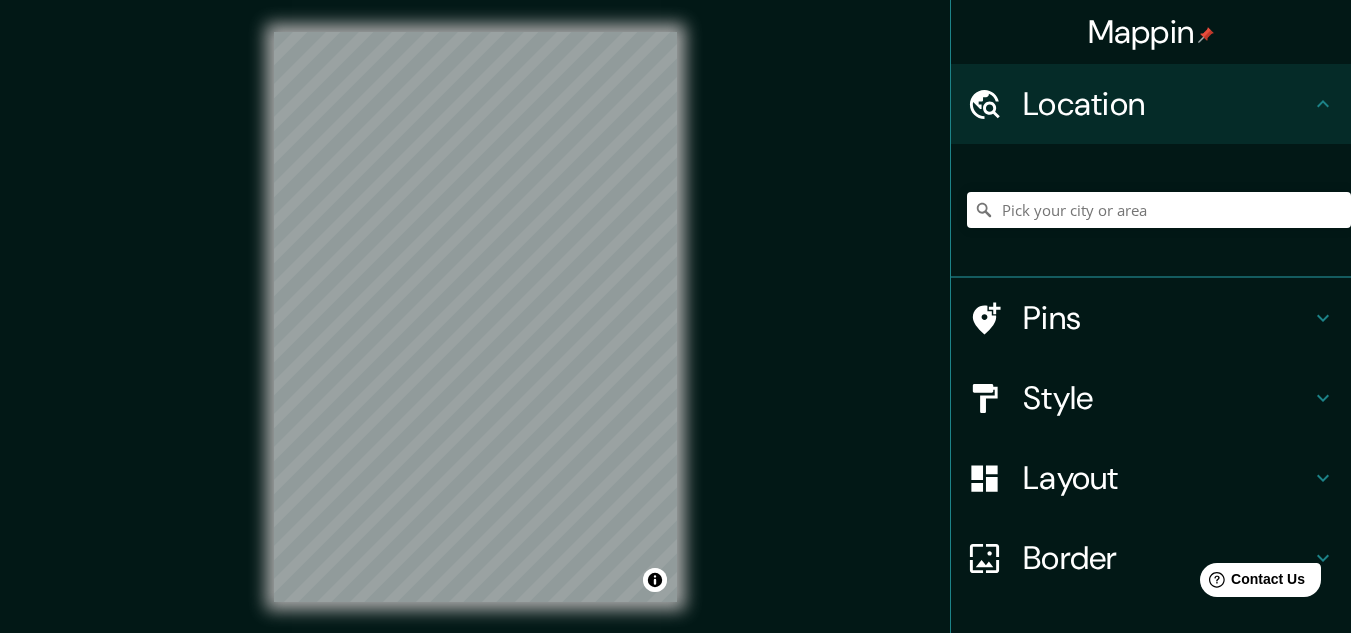 click on "Location" at bounding box center [1167, 104] 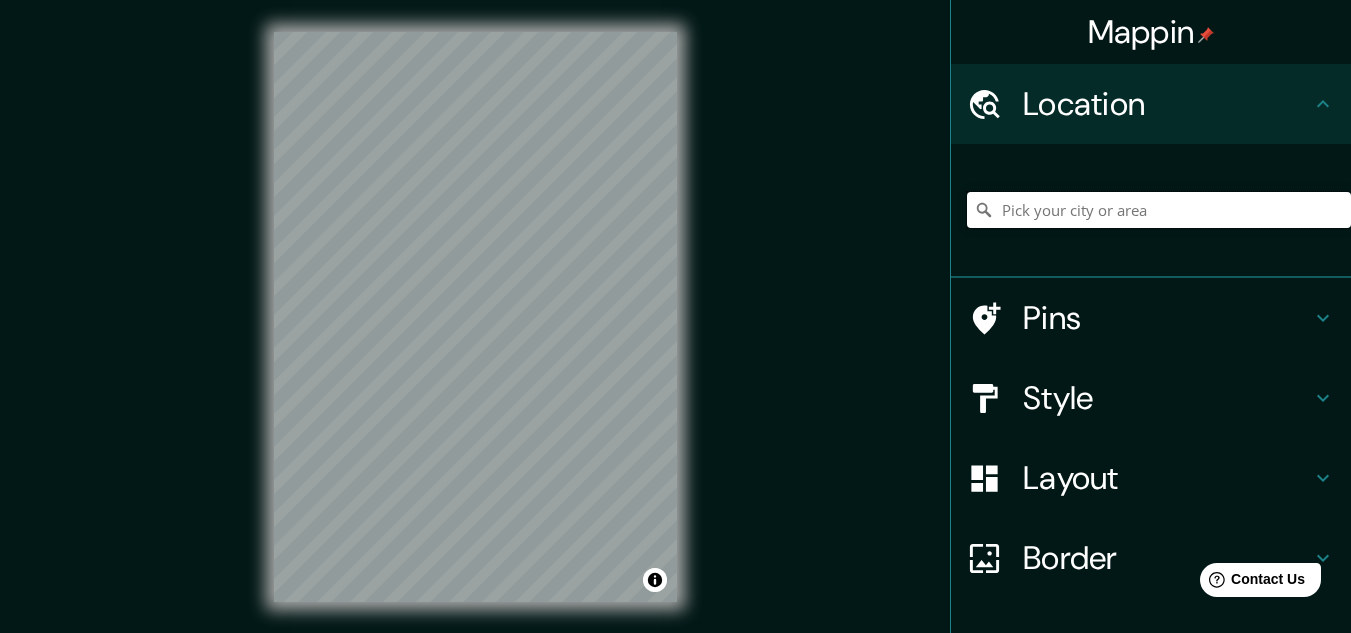 click at bounding box center [1159, 210] 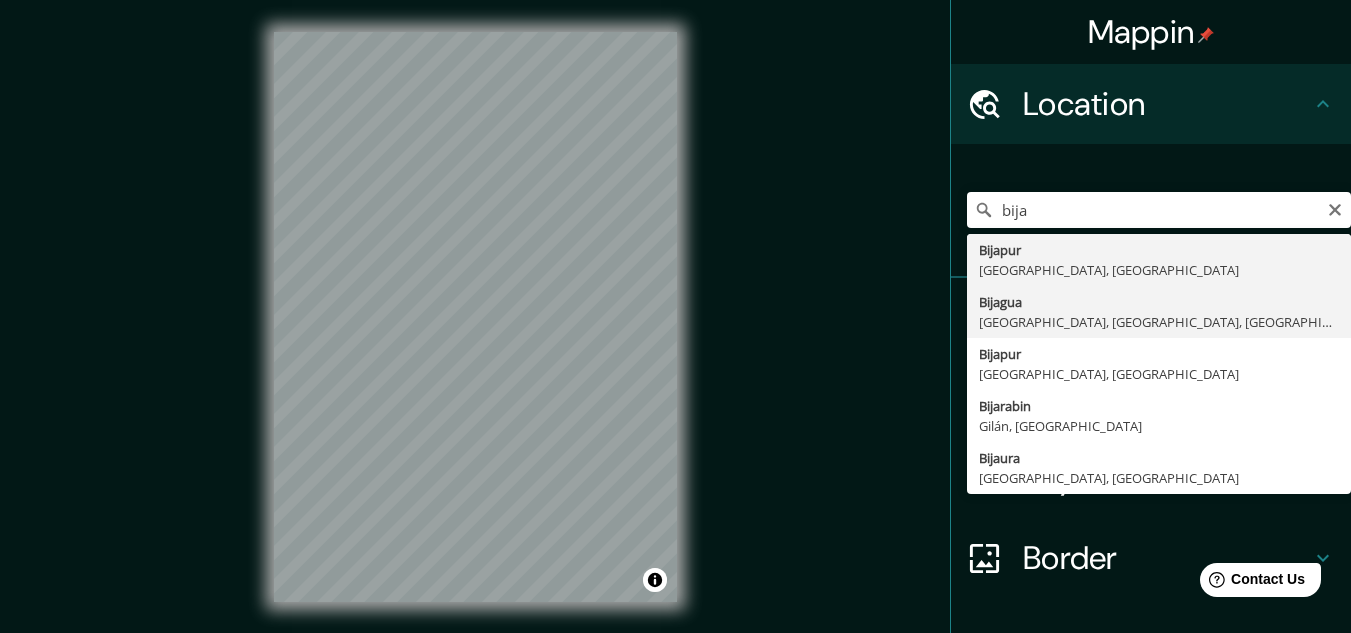 type on "Bijagua, [GEOGRAPHIC_DATA], [GEOGRAPHIC_DATA], [GEOGRAPHIC_DATA]" 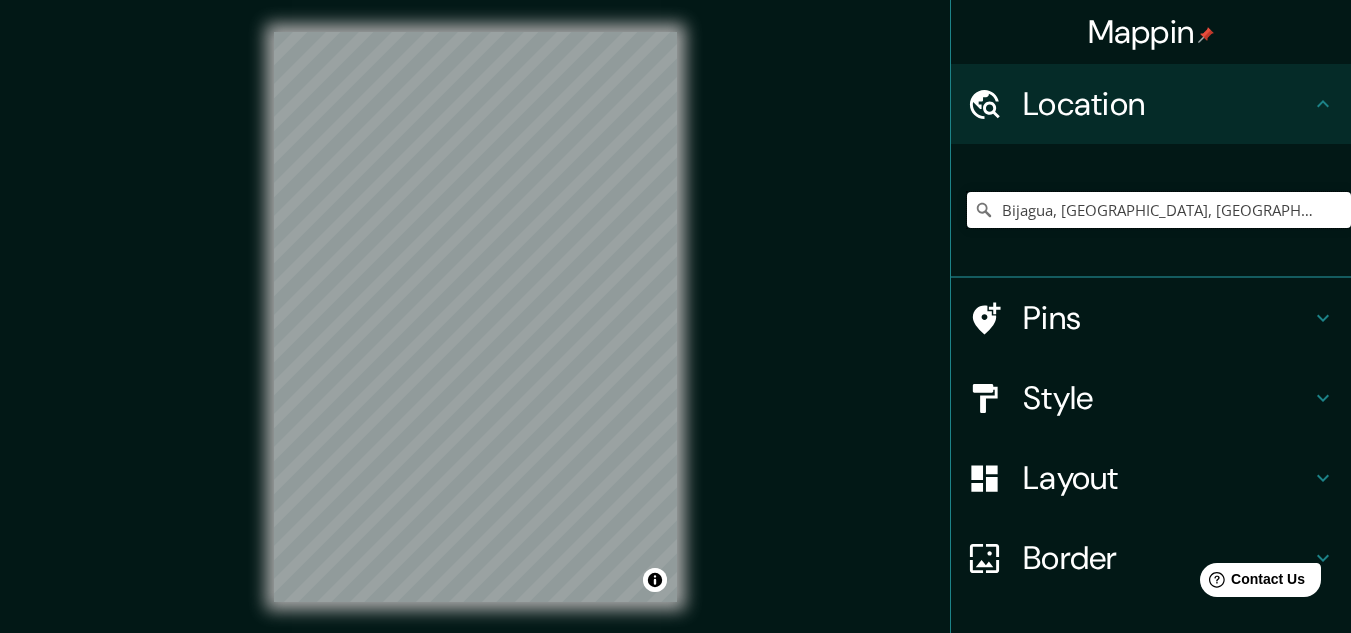 scroll, scrollTop: 0, scrollLeft: 0, axis: both 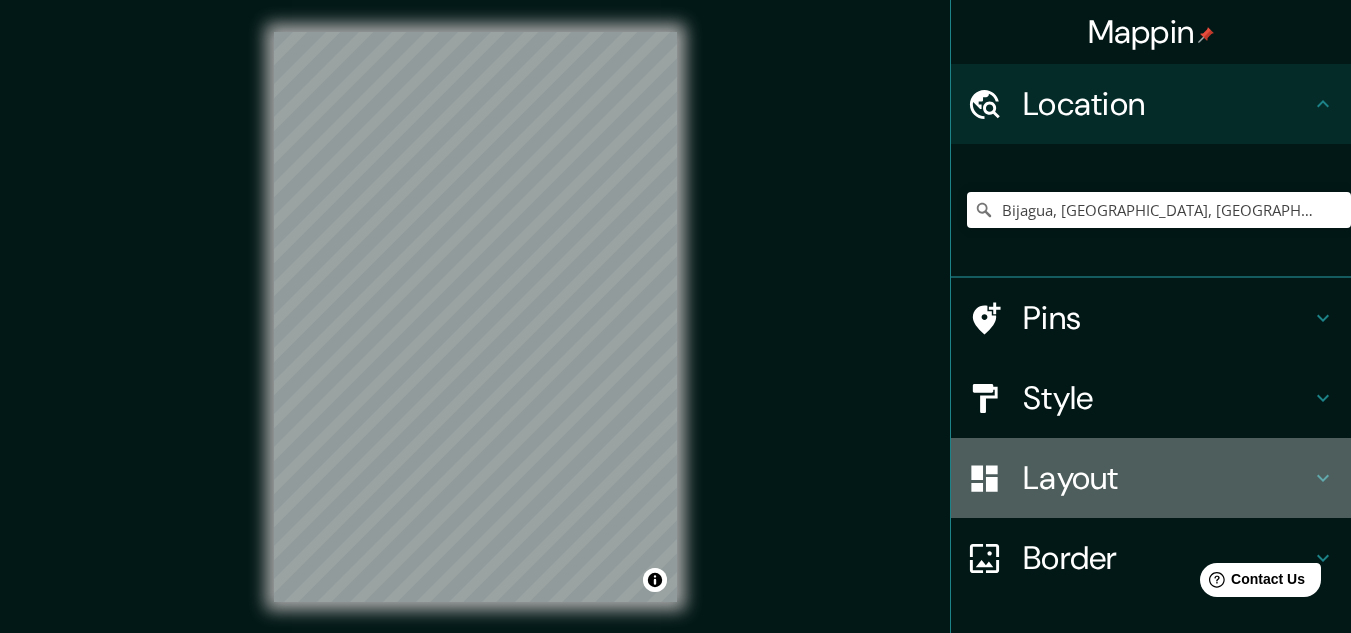 click on "Layout" at bounding box center (1151, 478) 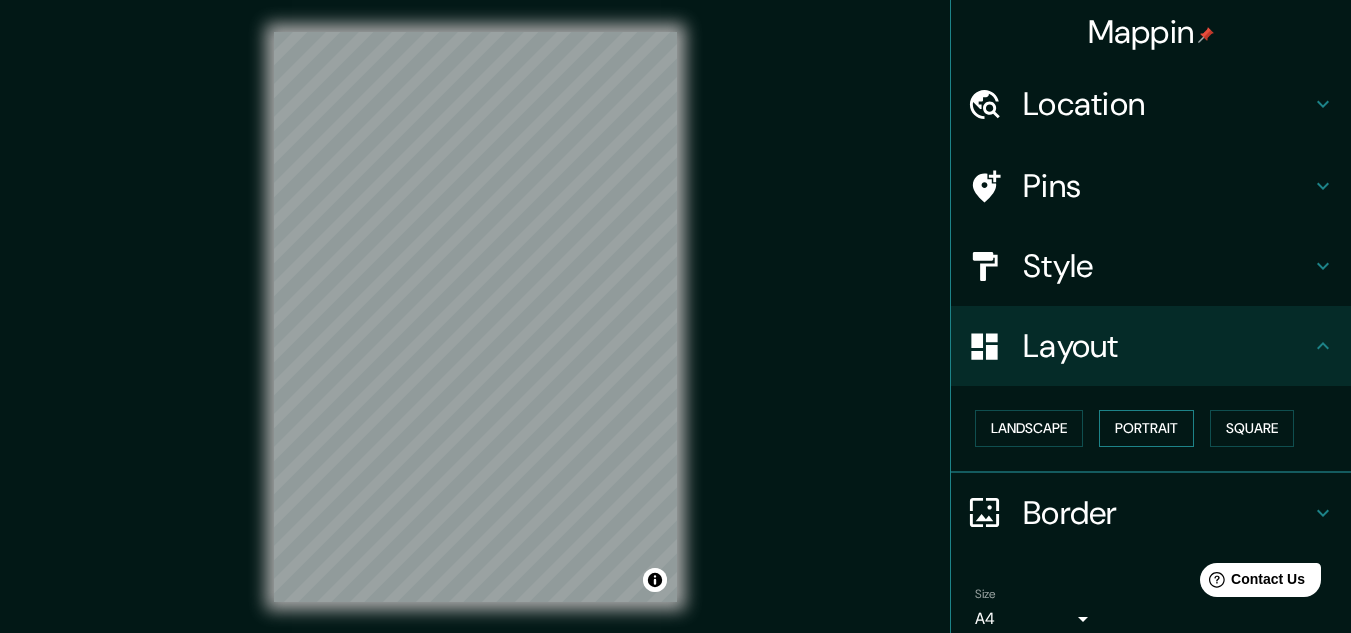 click on "Portrait" at bounding box center (1146, 428) 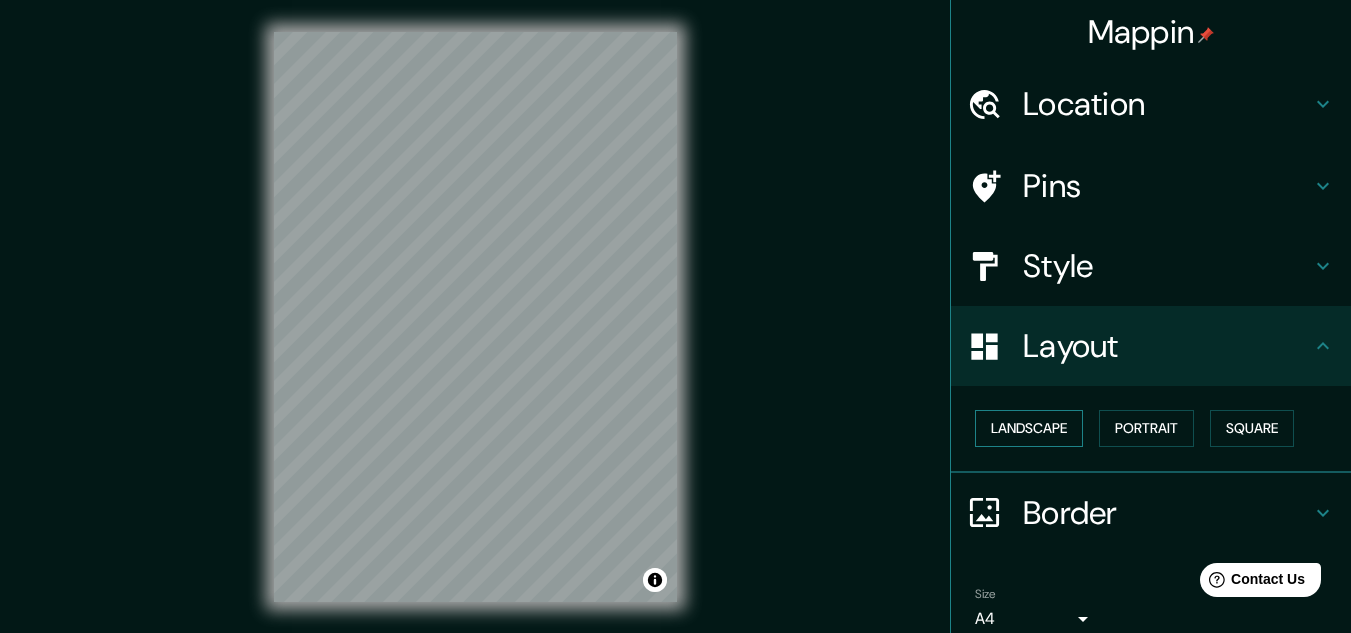 click on "Landscape" at bounding box center (1029, 428) 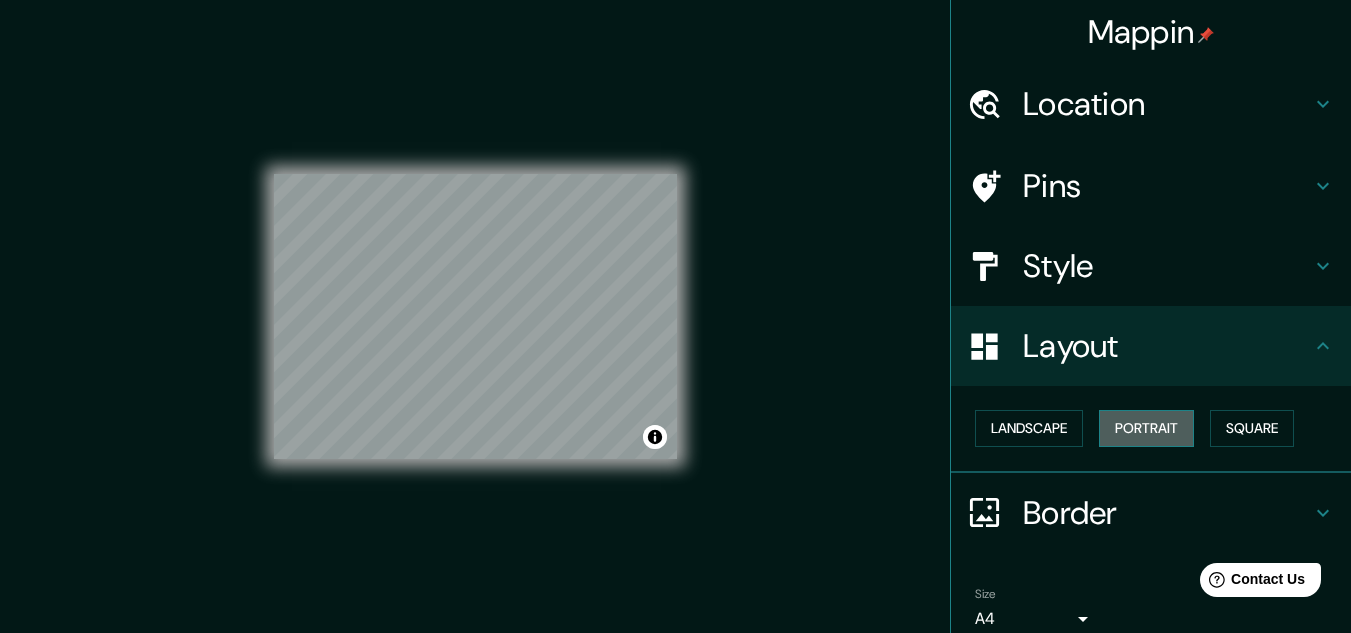 click on "Portrait" at bounding box center [1146, 428] 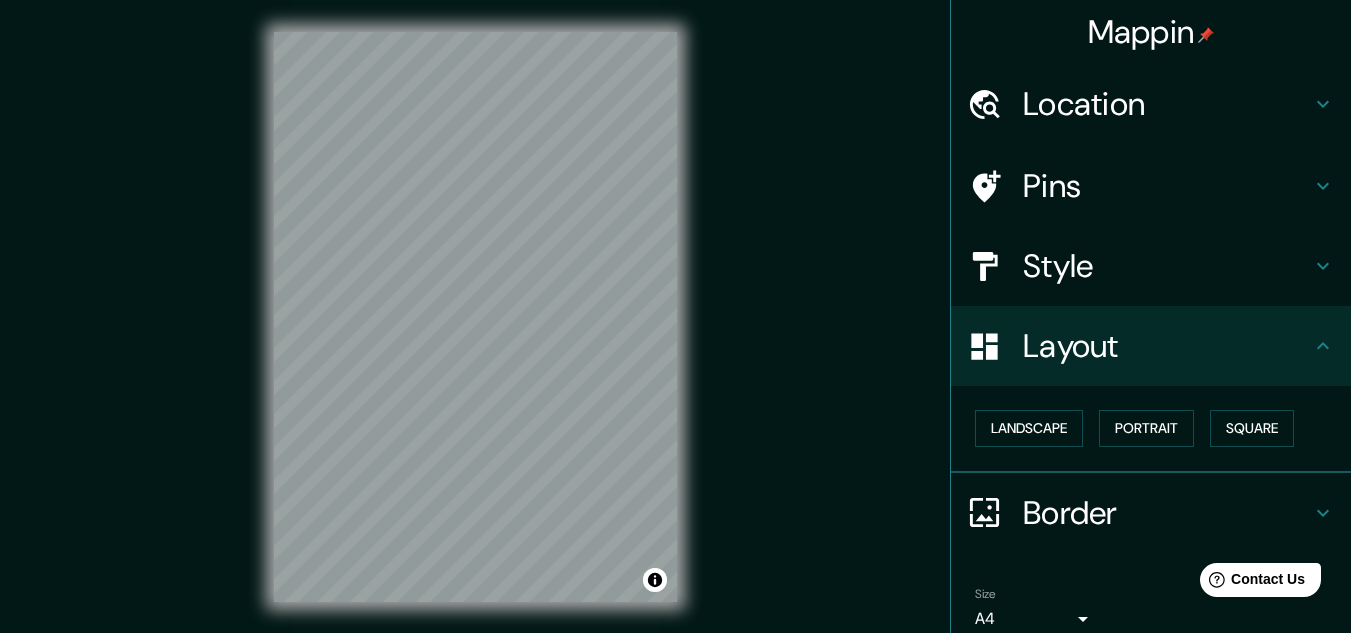 click on "Landscape [GEOGRAPHIC_DATA]" at bounding box center (1159, 428) 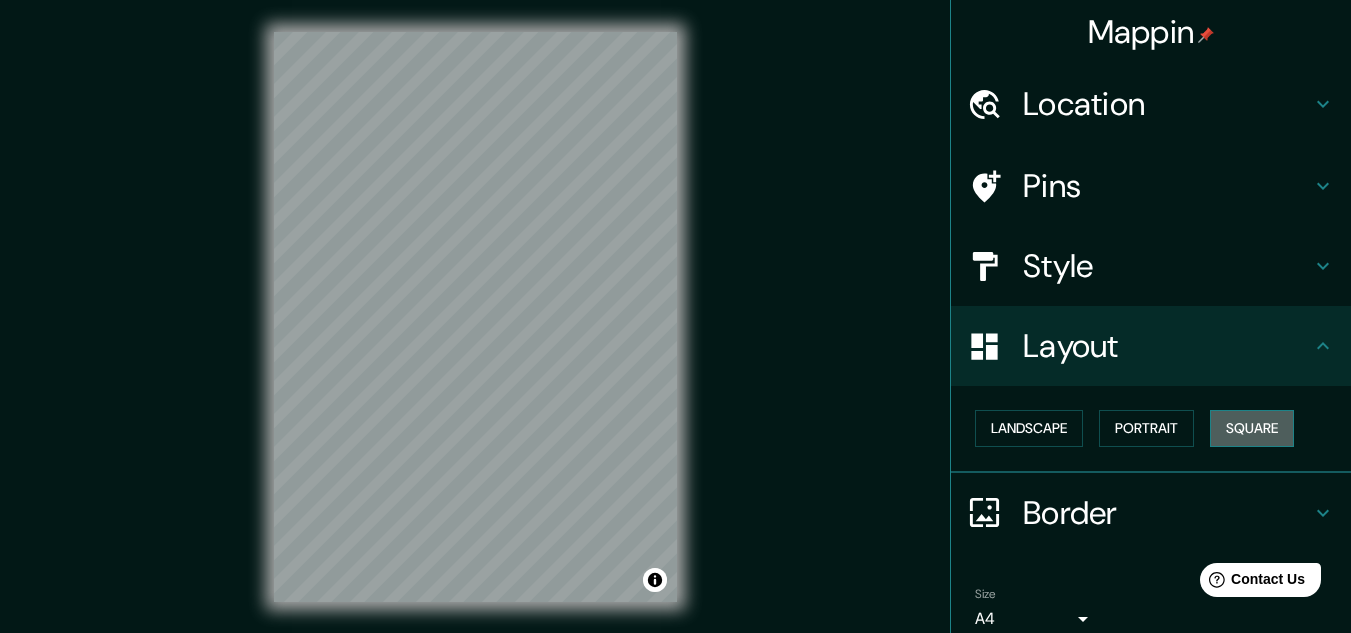 click on "Square" at bounding box center [1252, 428] 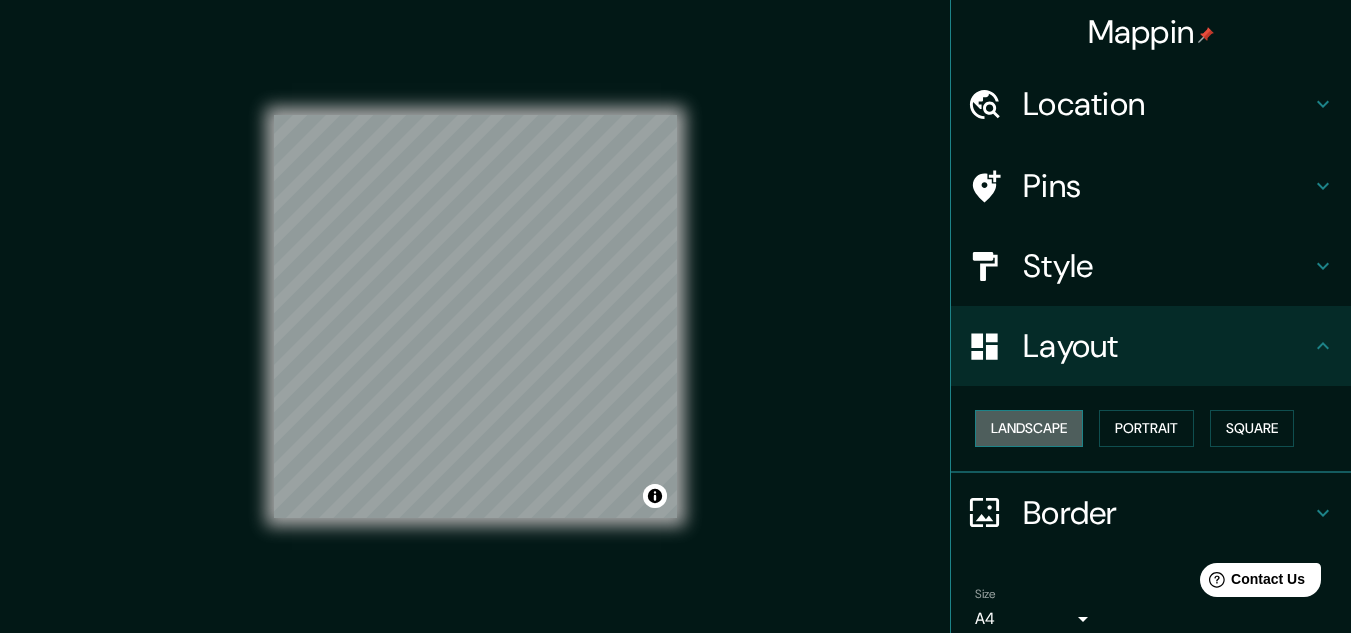 click on "Landscape" at bounding box center (1029, 428) 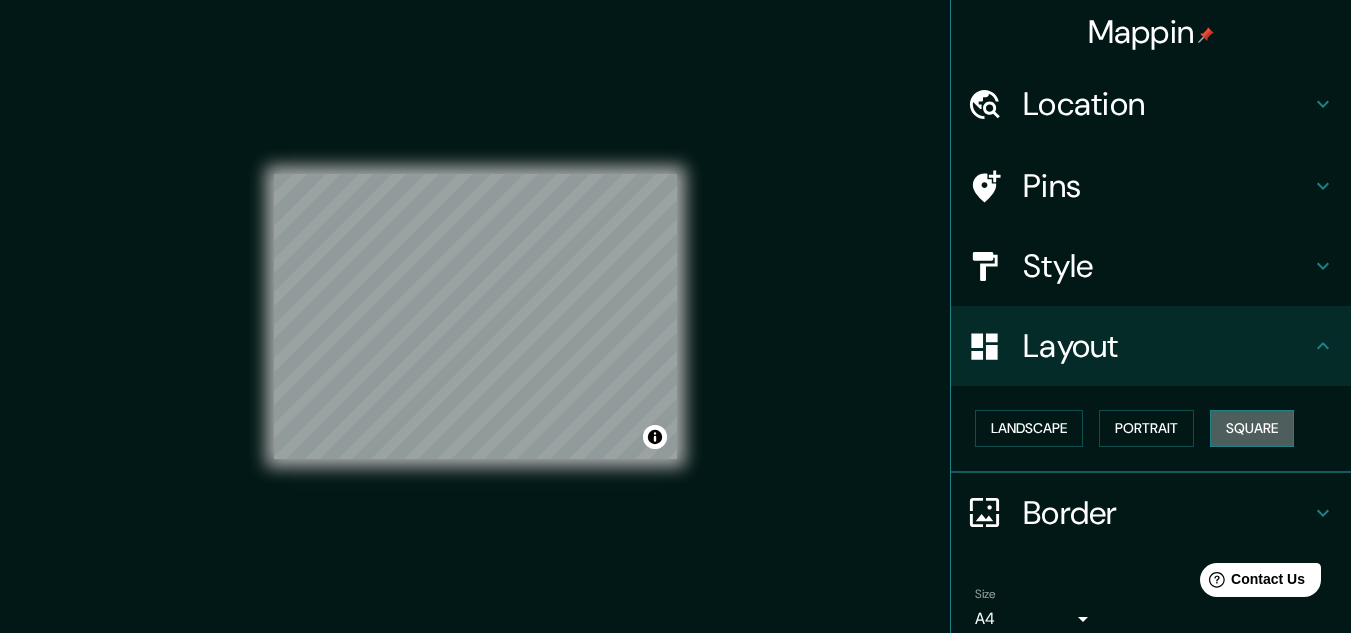 click on "Square" at bounding box center [1252, 428] 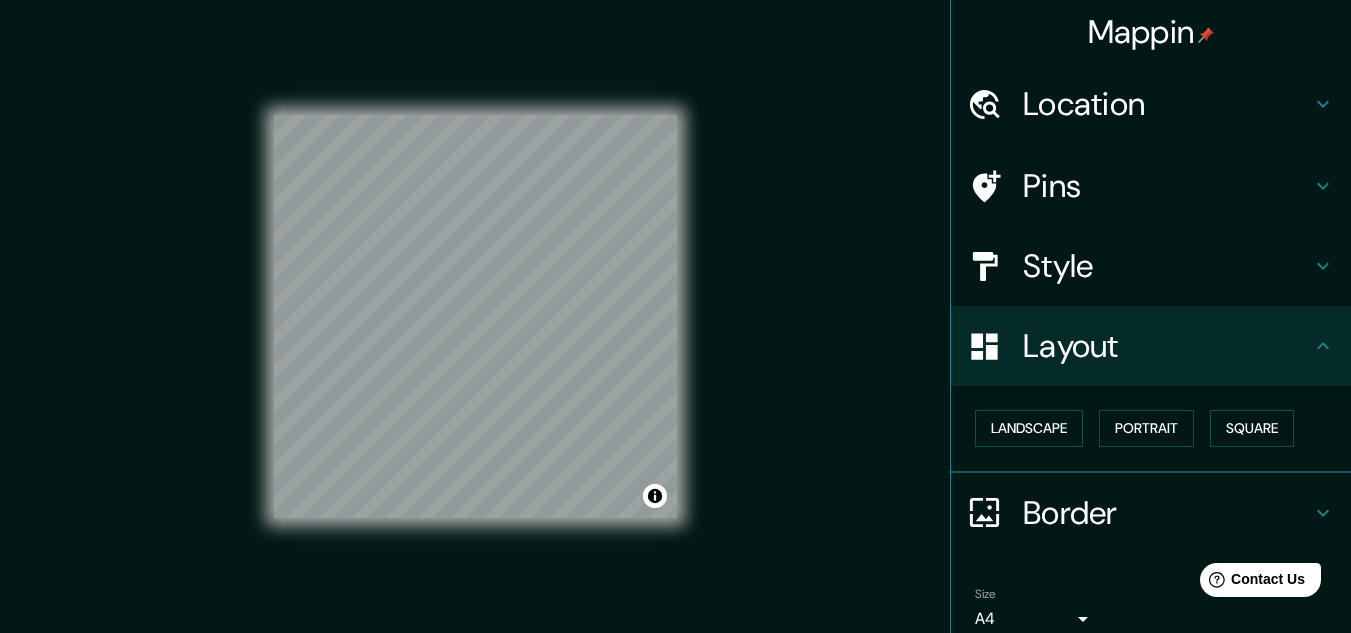 scroll, scrollTop: 33, scrollLeft: 0, axis: vertical 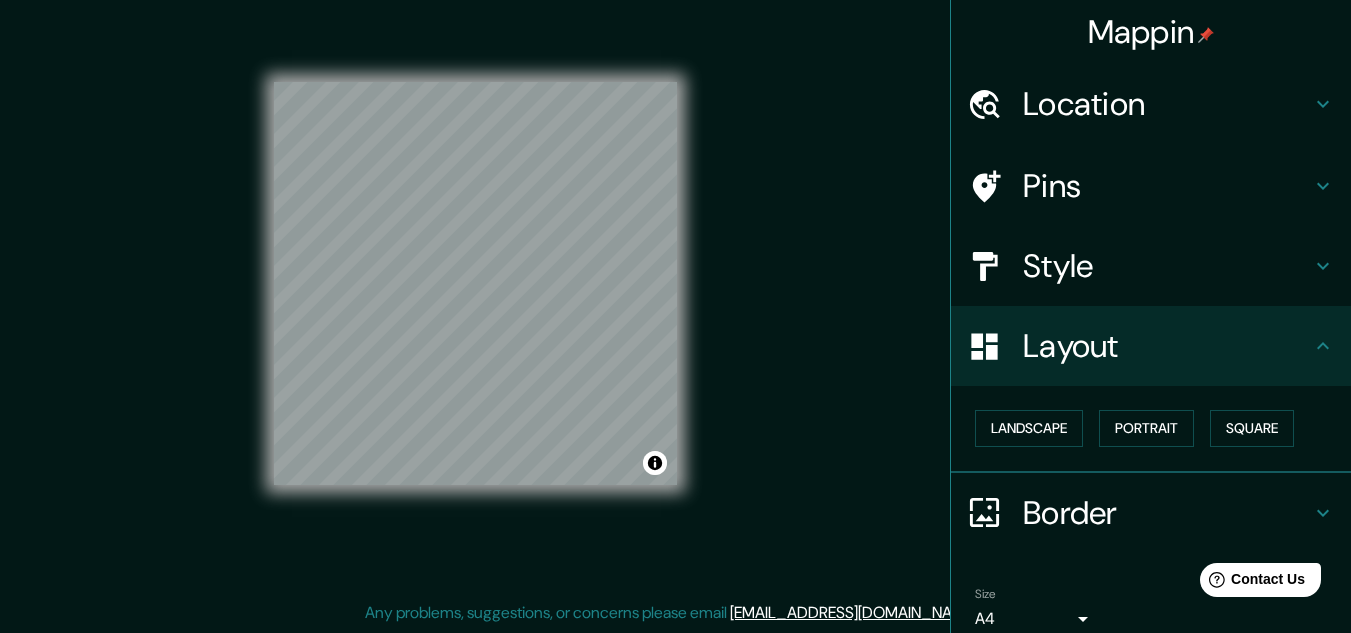 click on "Border" at bounding box center [1167, 513] 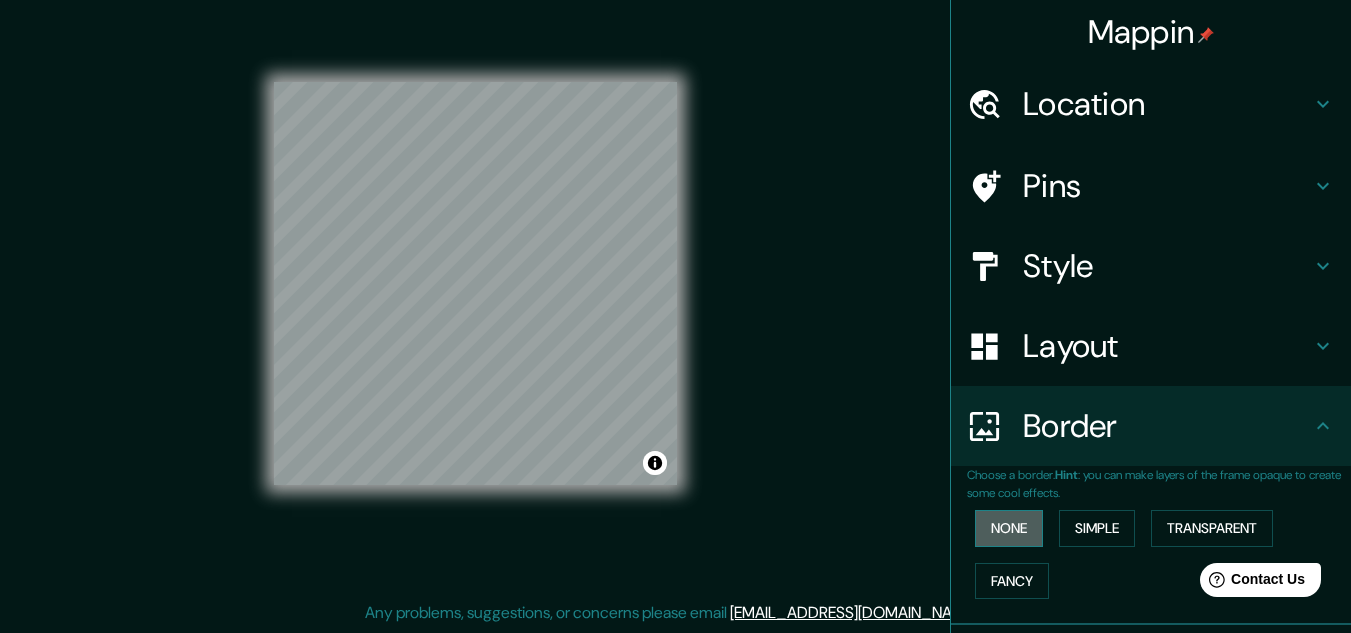 click on "None" at bounding box center [1009, 528] 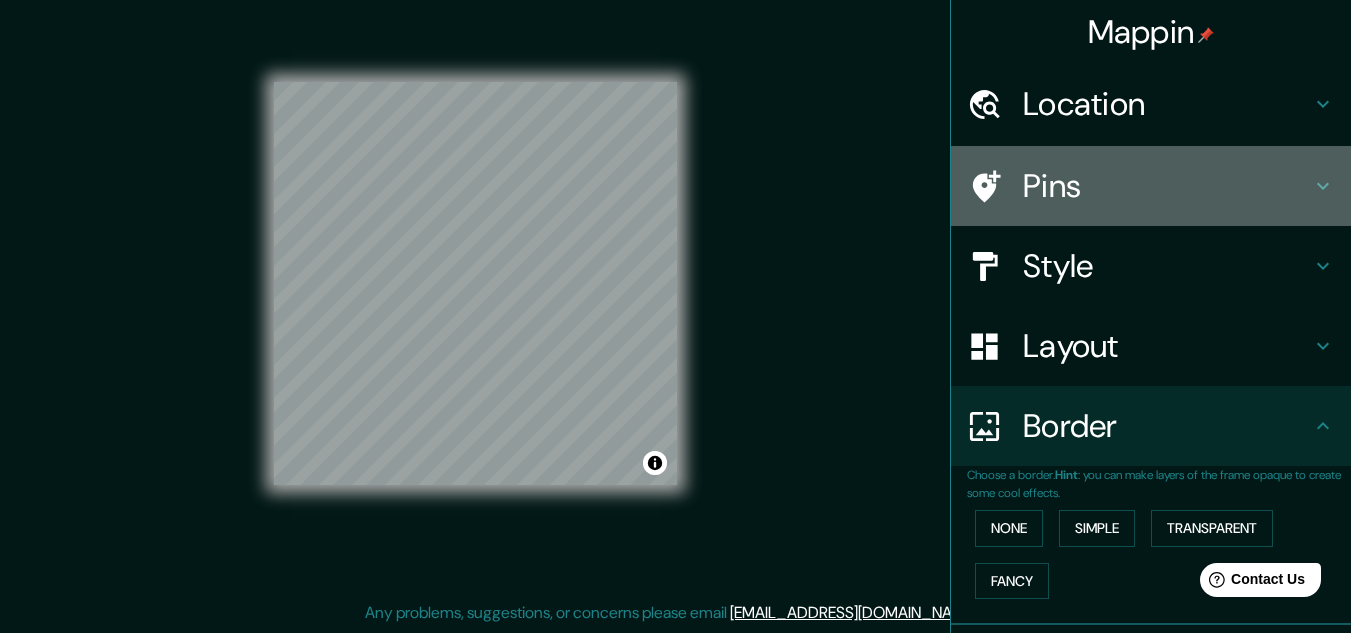 click on "Pins" at bounding box center (1151, 186) 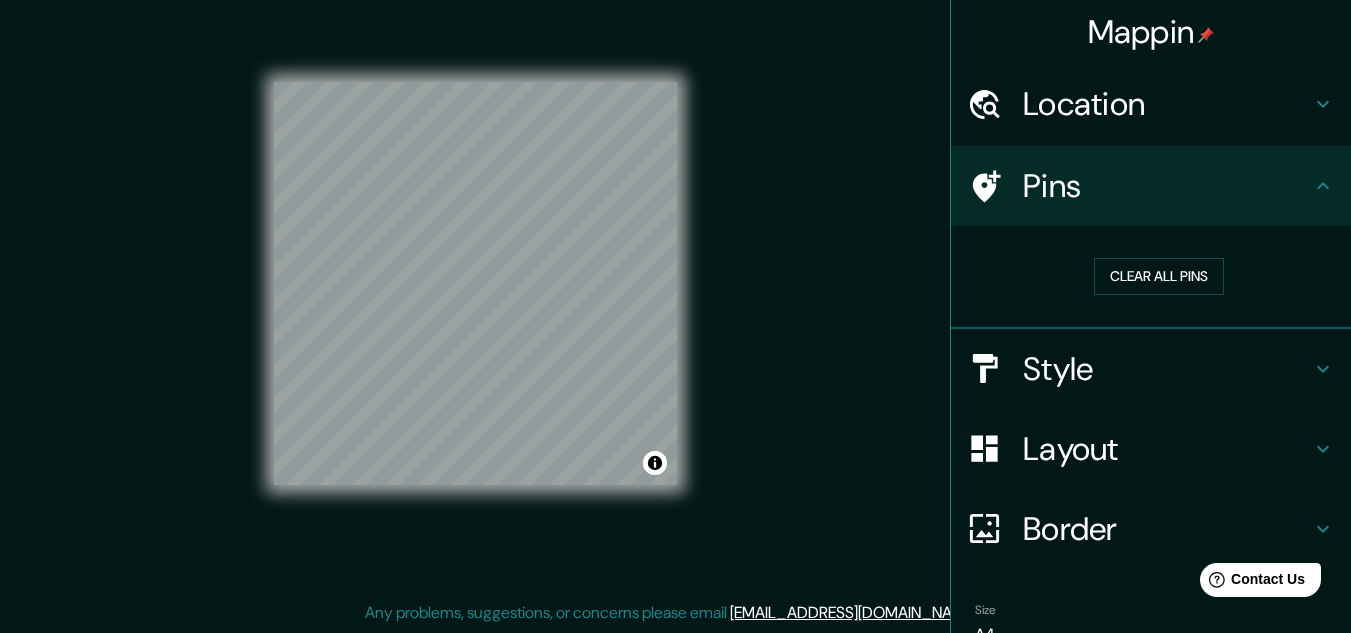 click on "Style" at bounding box center (1167, 369) 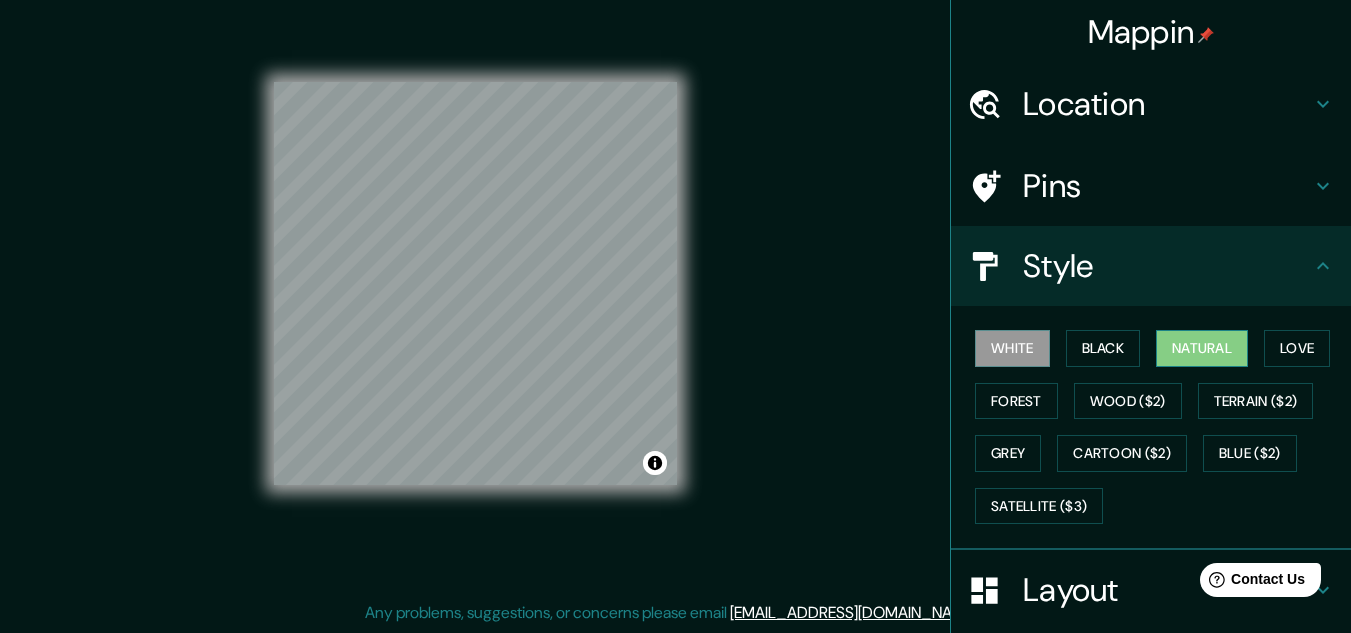 click on "Natural" at bounding box center [1202, 348] 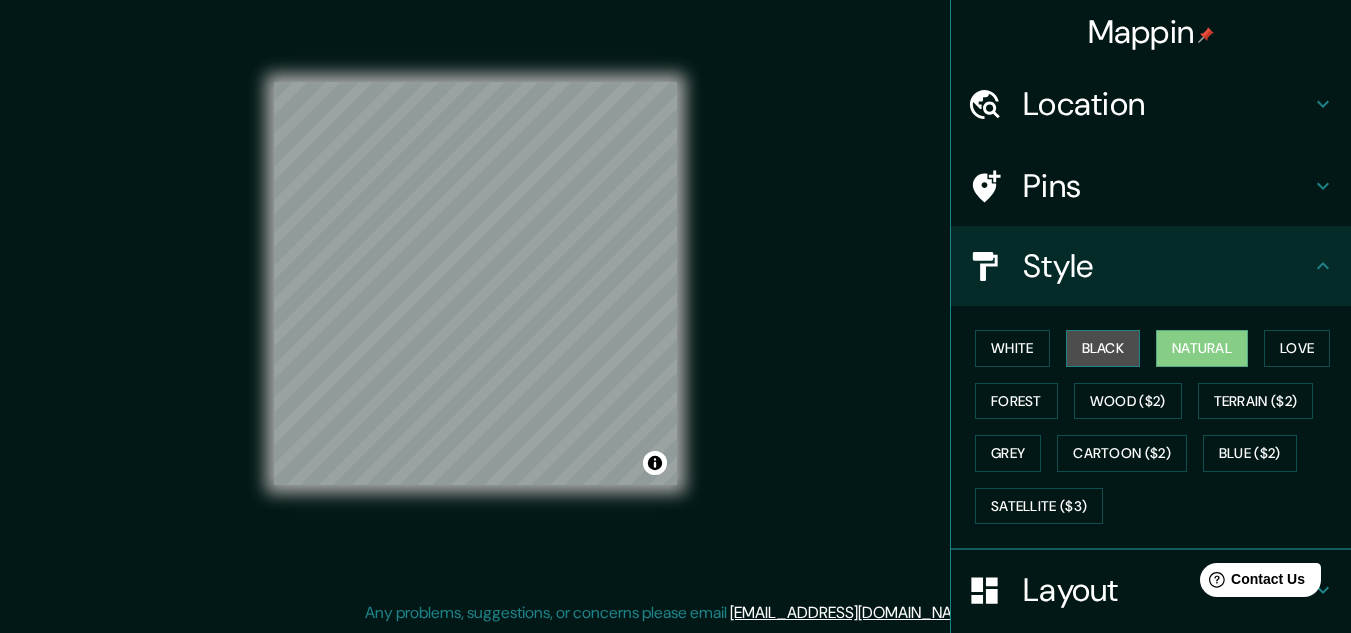 click on "Black" at bounding box center [1103, 348] 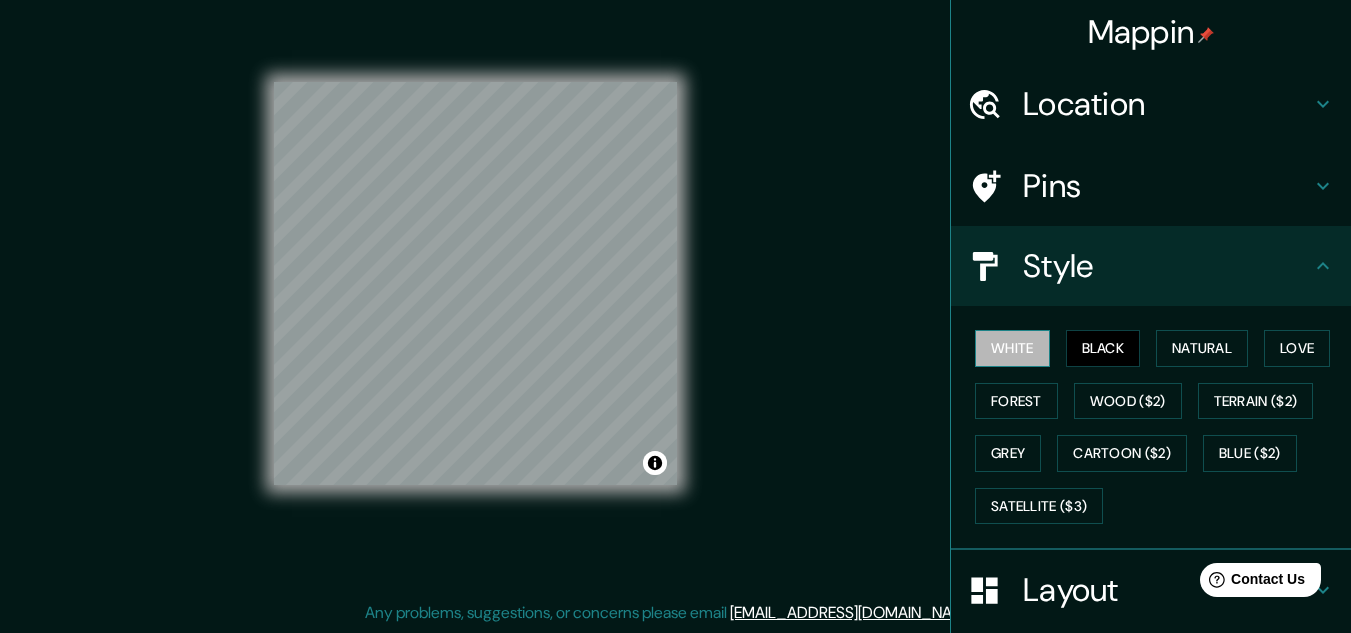 click on "White" at bounding box center [1012, 348] 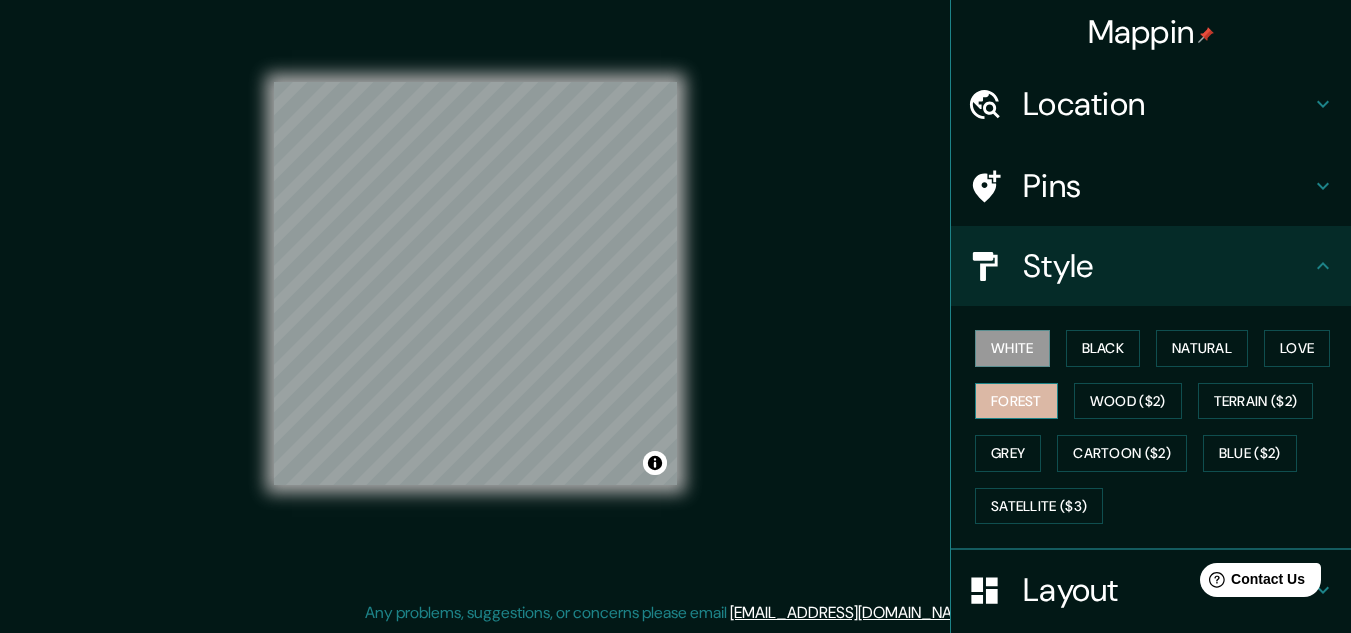 click on "Forest" at bounding box center [1016, 401] 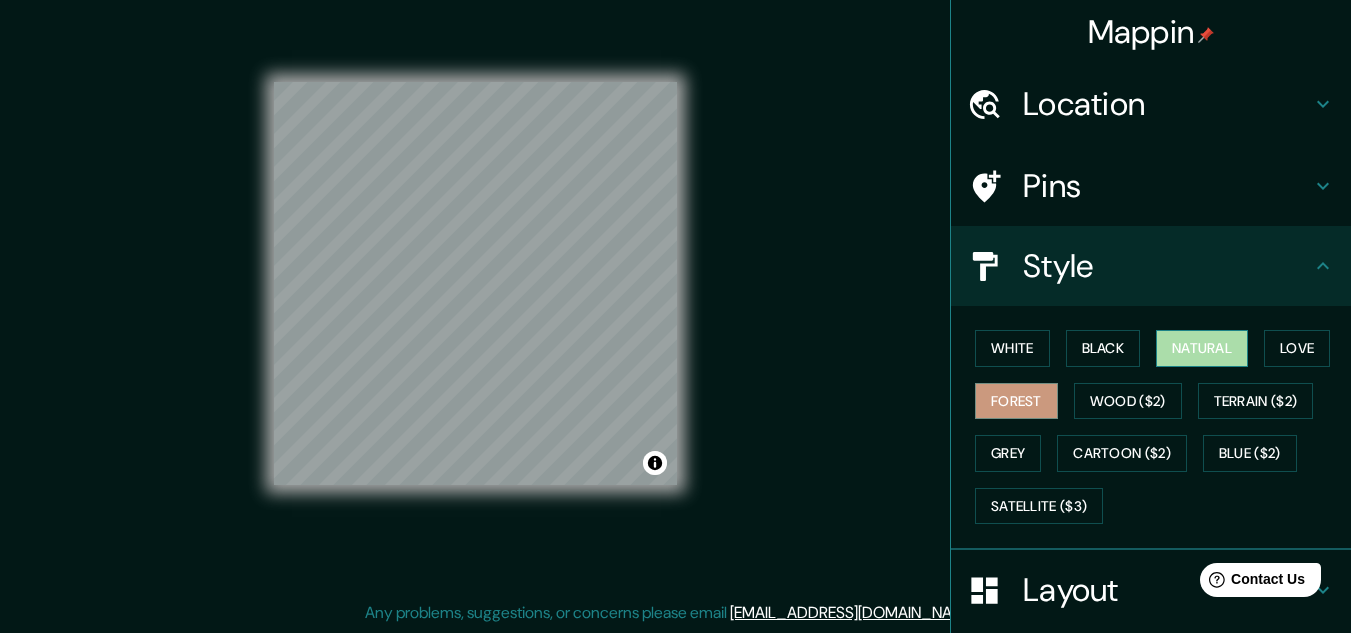click on "Natural" at bounding box center [1202, 348] 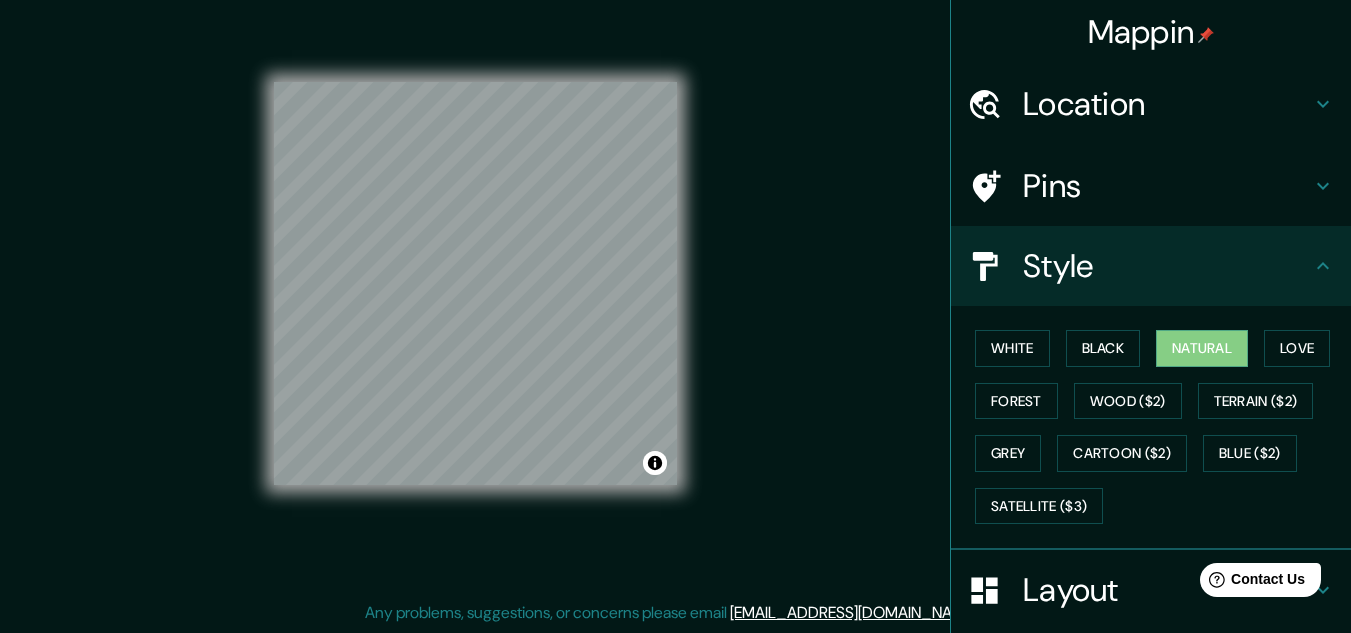 click on "Pins" at bounding box center [1167, 186] 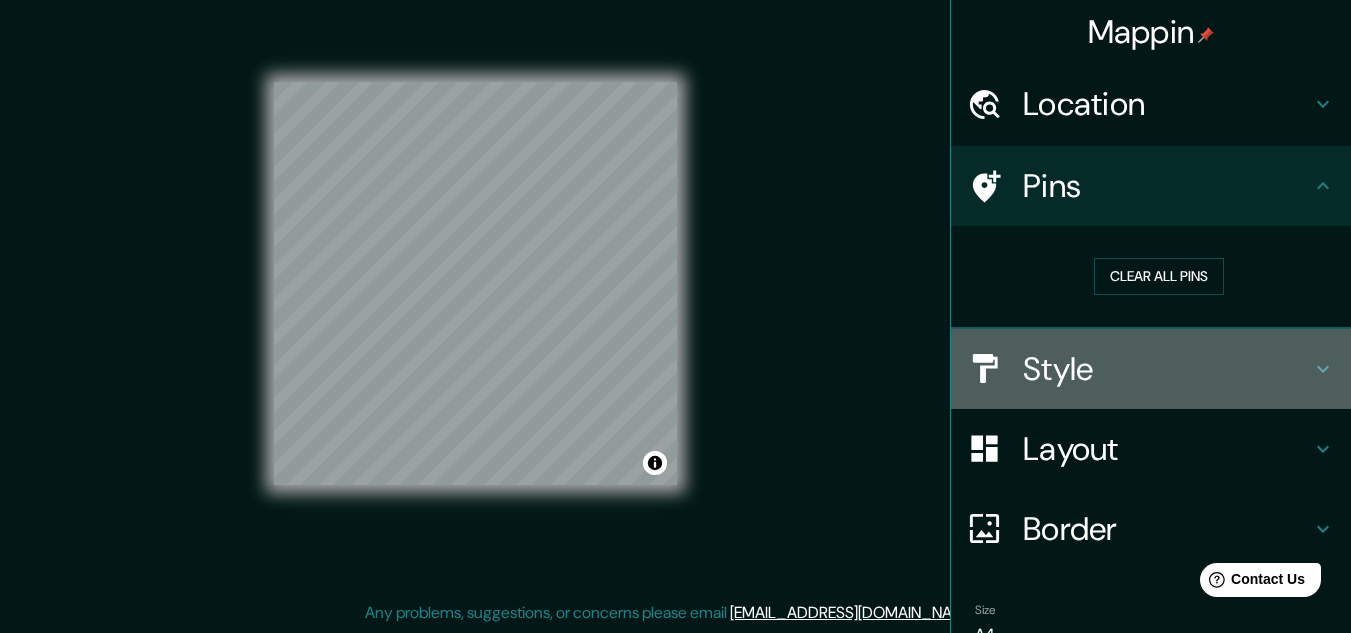 click on "Style" at bounding box center (1167, 369) 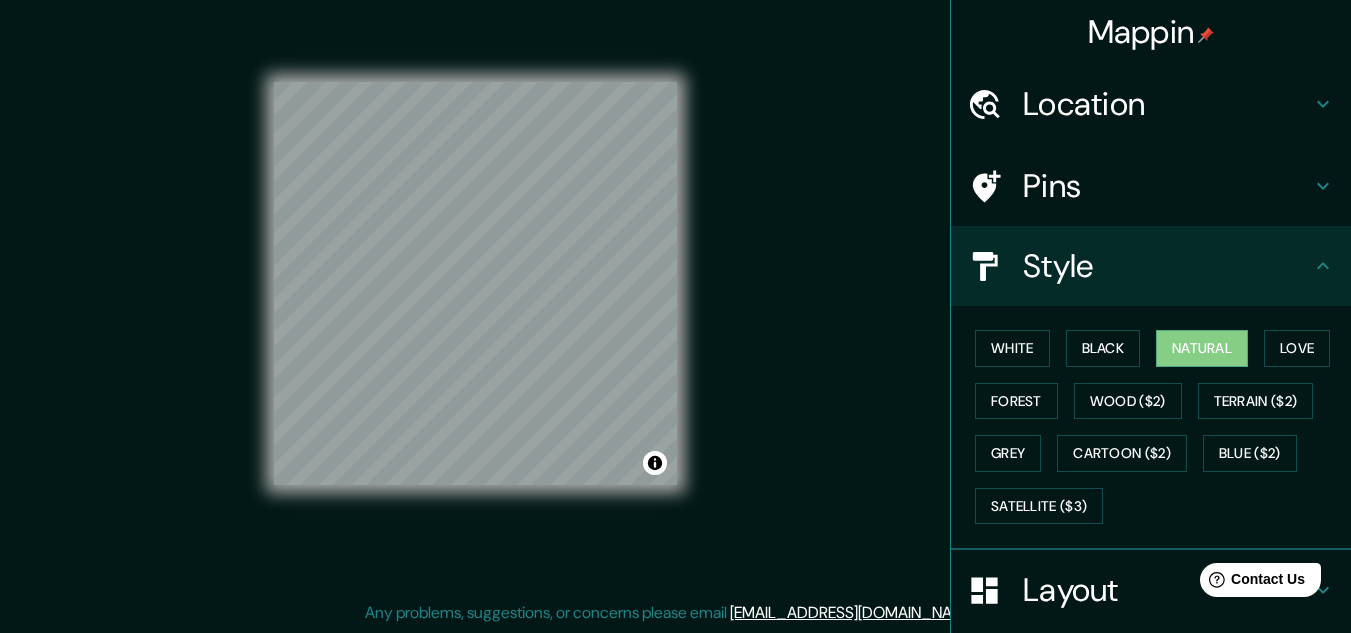click on "Mappin Location [GEOGRAPHIC_DATA], [GEOGRAPHIC_DATA], [GEOGRAPHIC_DATA], [GEOGRAPHIC_DATA] Pins Style White Black Natural Love Forest Wood ($2) Terrain ($2) Grey Cartoon ($2) Blue ($2) Satellite ($3) Layout Border Choose a border.  Hint : you can make layers of the frame opaque to create some cool effects. None Simple Transparent Fancy Size A4 single Create your map © Mapbox   © OpenStreetMap   Improve this map Any problems, suggestions, or concerns please email    [EMAIL_ADDRESS][DOMAIN_NAME] . . ." at bounding box center [675, 300] 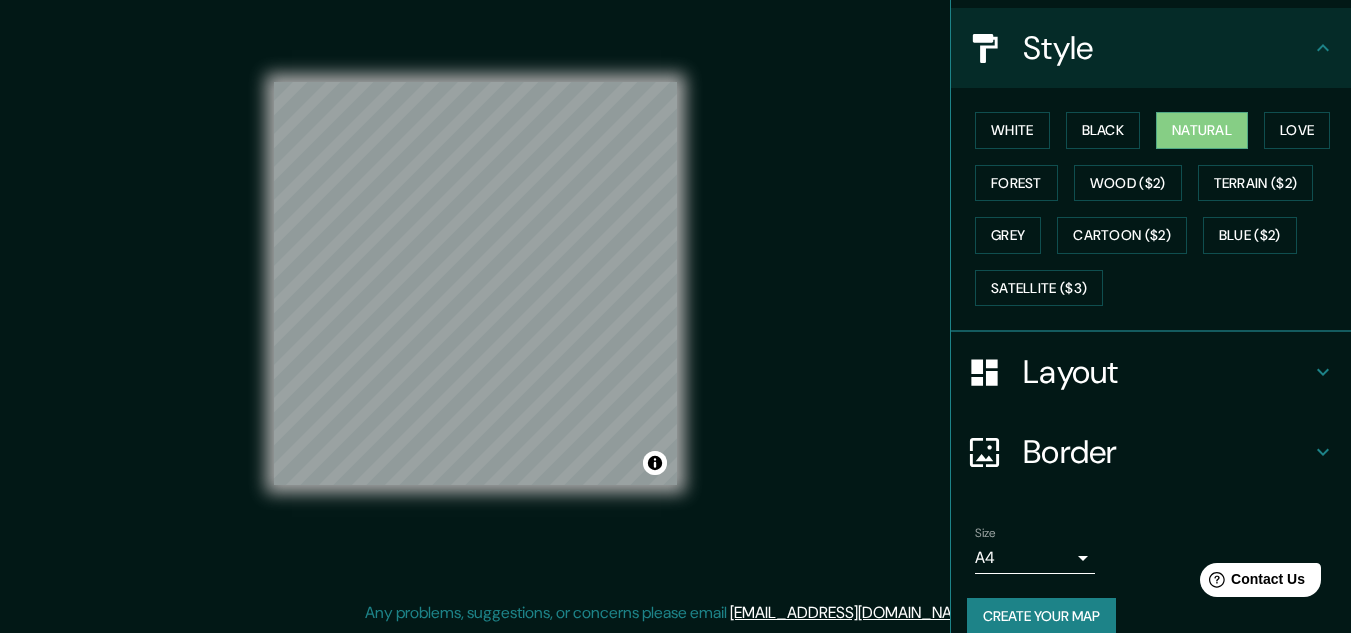 scroll, scrollTop: 244, scrollLeft: 0, axis: vertical 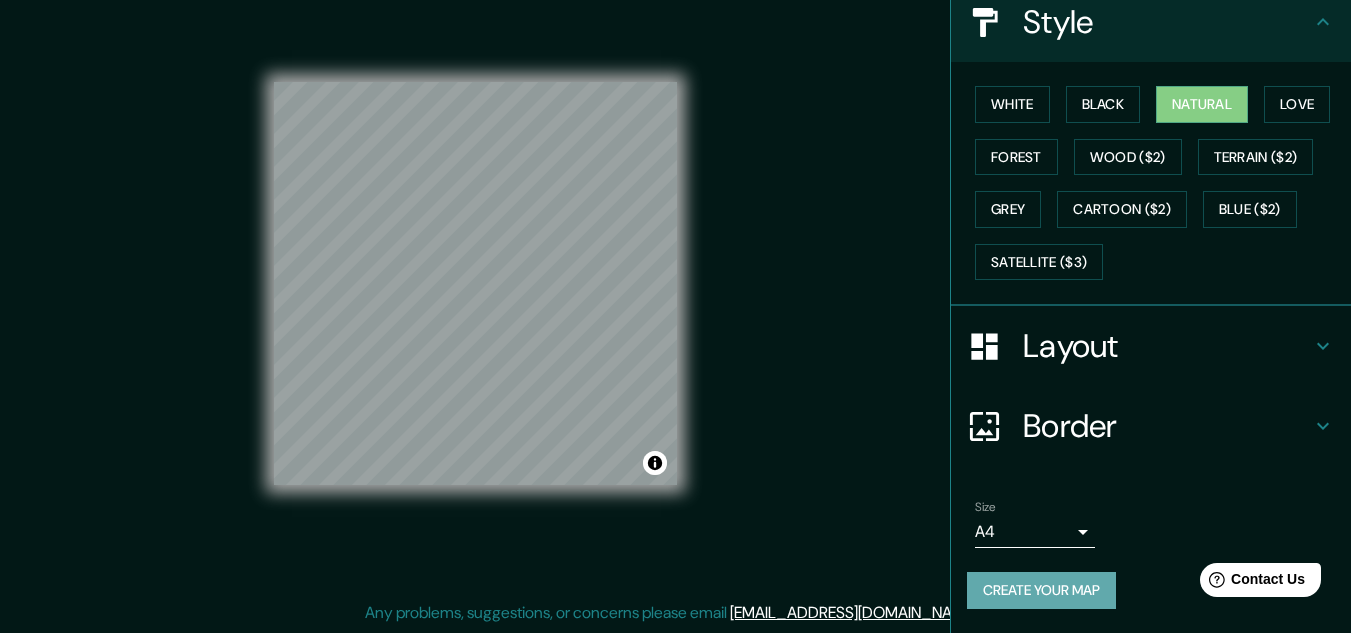click on "Create your map" at bounding box center [1041, 590] 